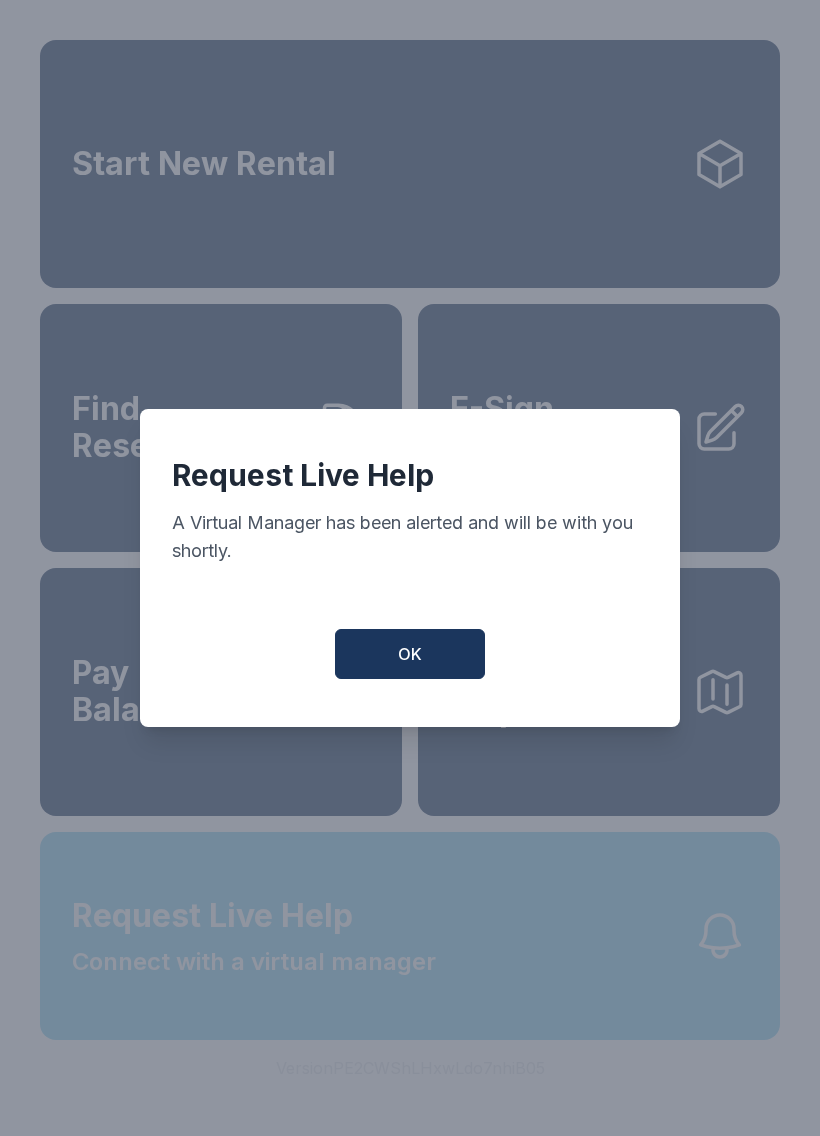 scroll, scrollTop: 0, scrollLeft: 0, axis: both 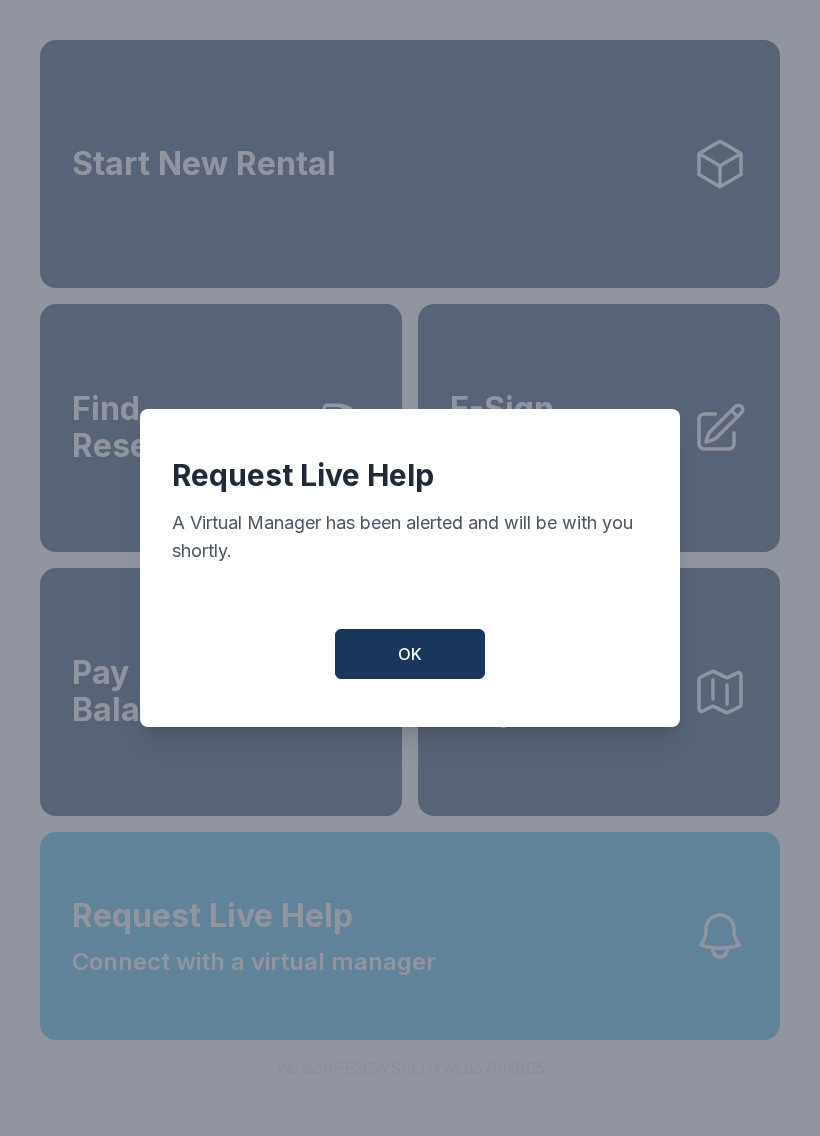 click on "OK" at bounding box center (410, 654) 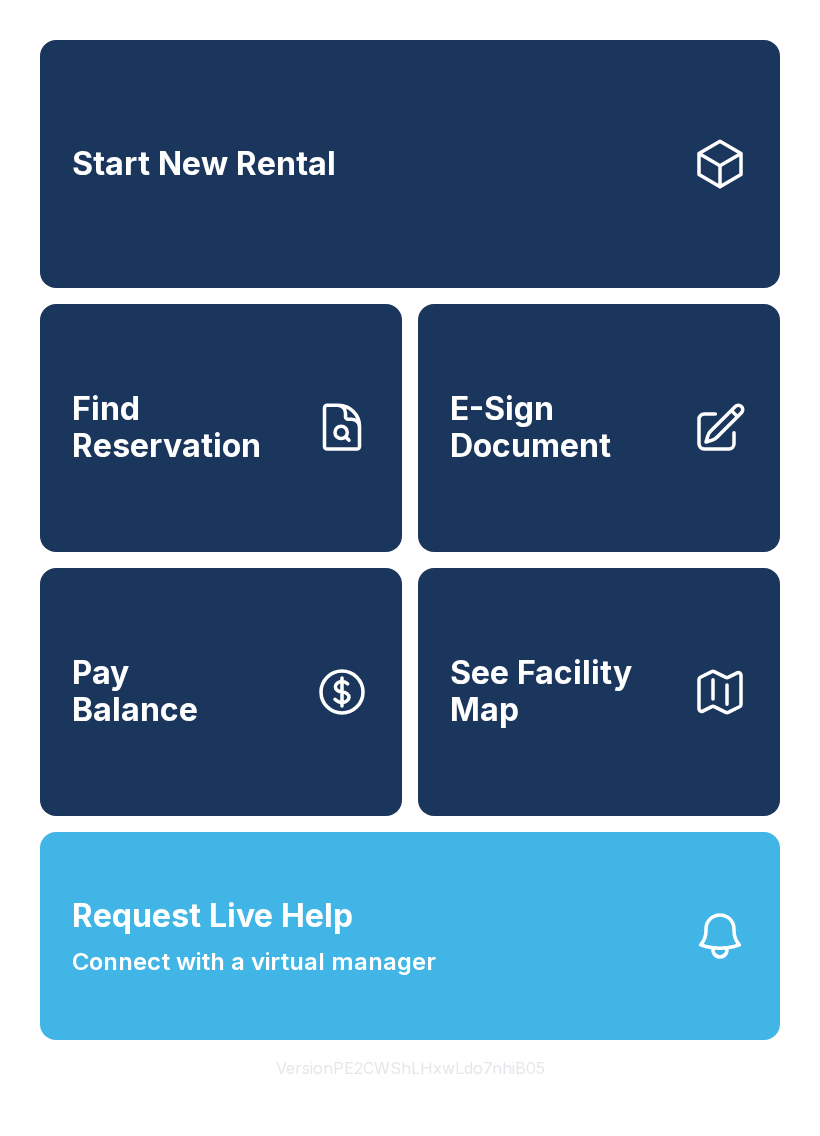 click on "Request Live Help" at bounding box center [212, 916] 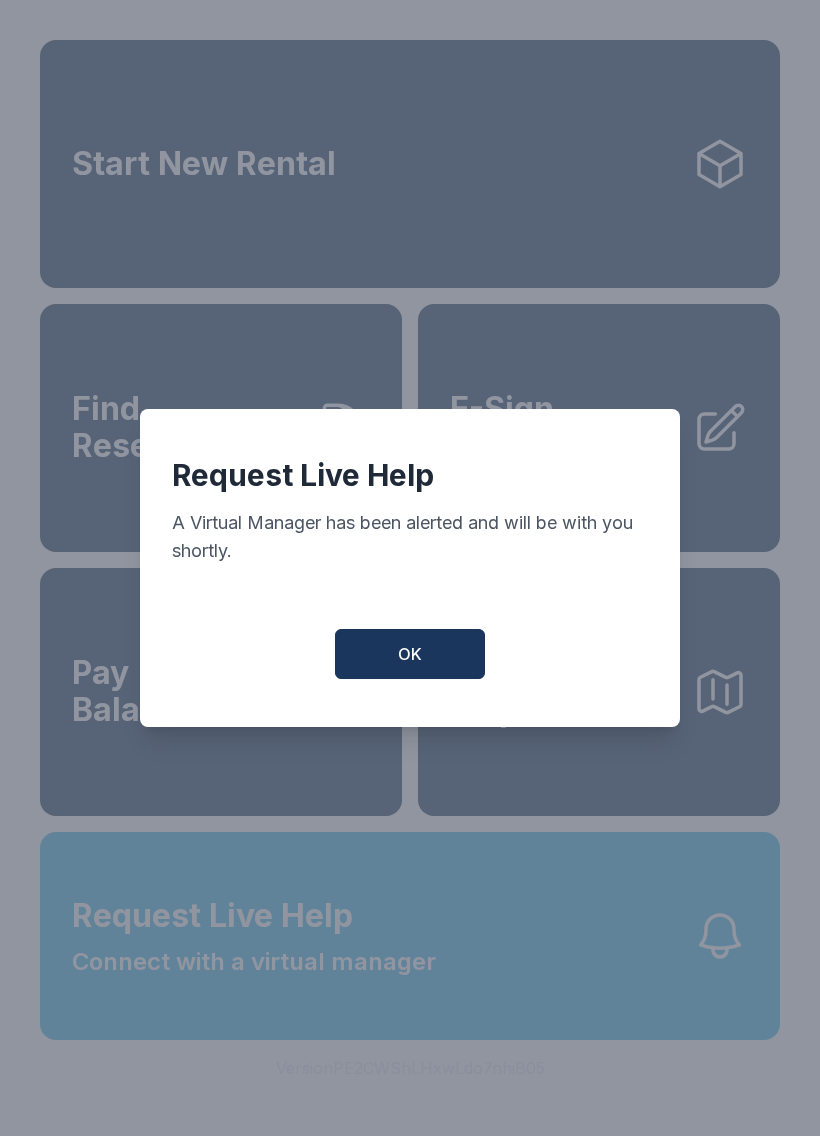 click on "OK" at bounding box center (410, 654) 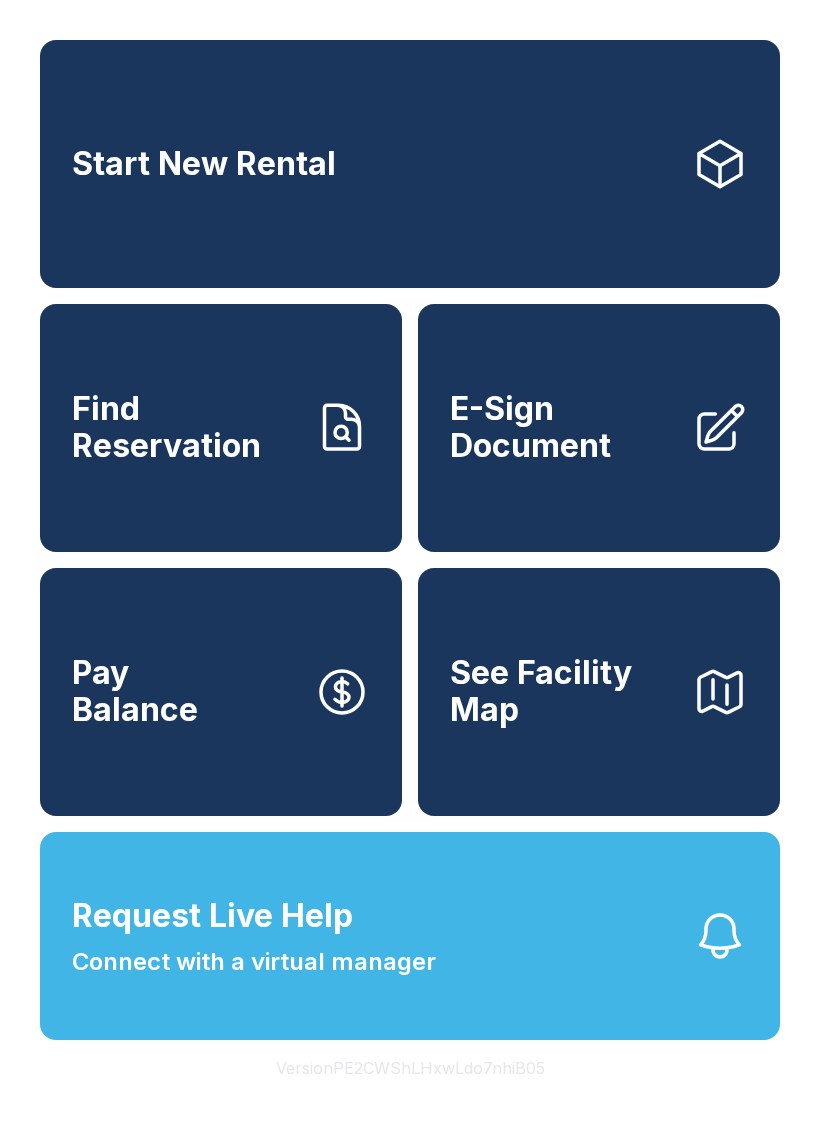 click on "Find Reservation" at bounding box center [185, 427] 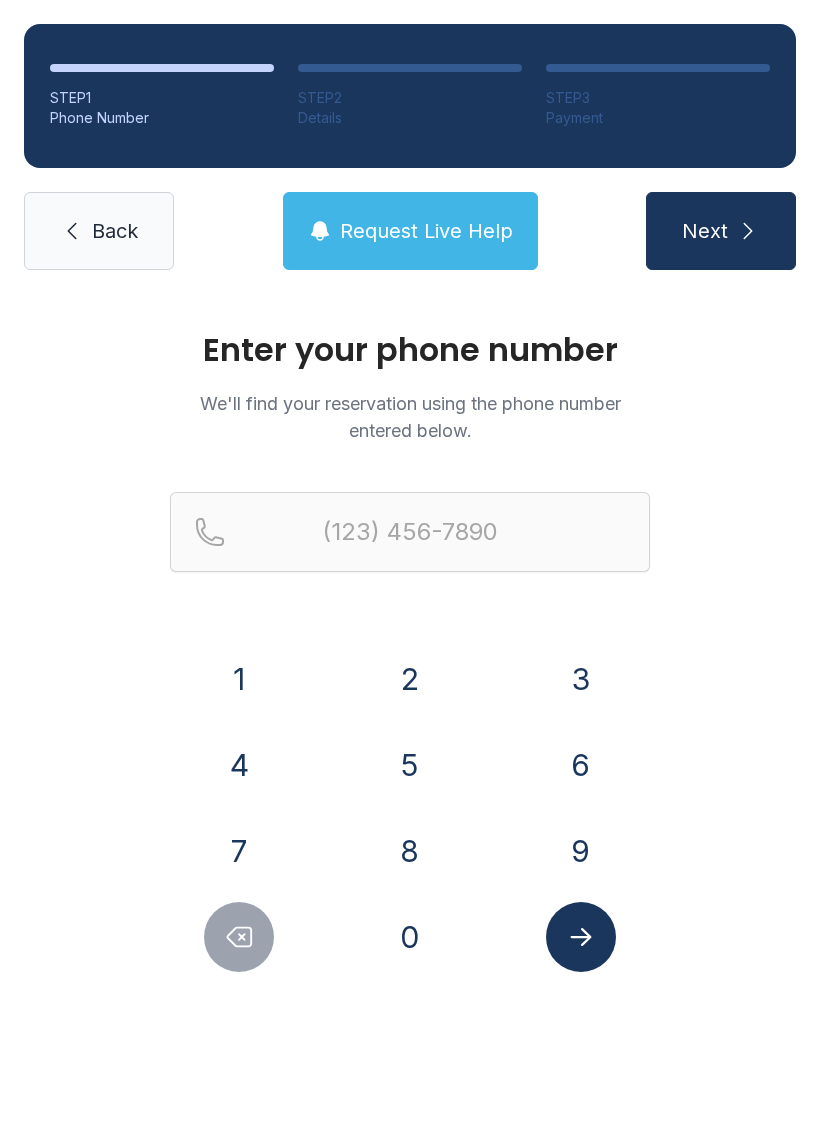 click on "7" at bounding box center (239, 851) 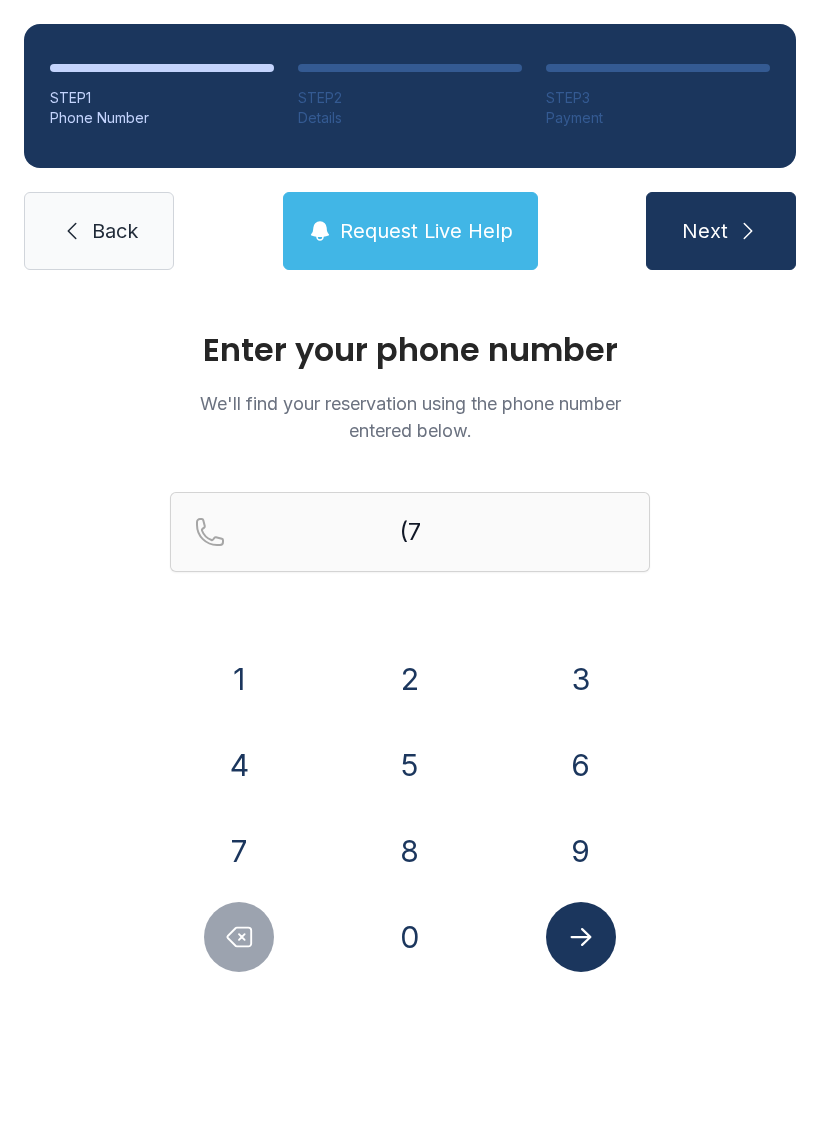 click on "6" at bounding box center (580, 765) 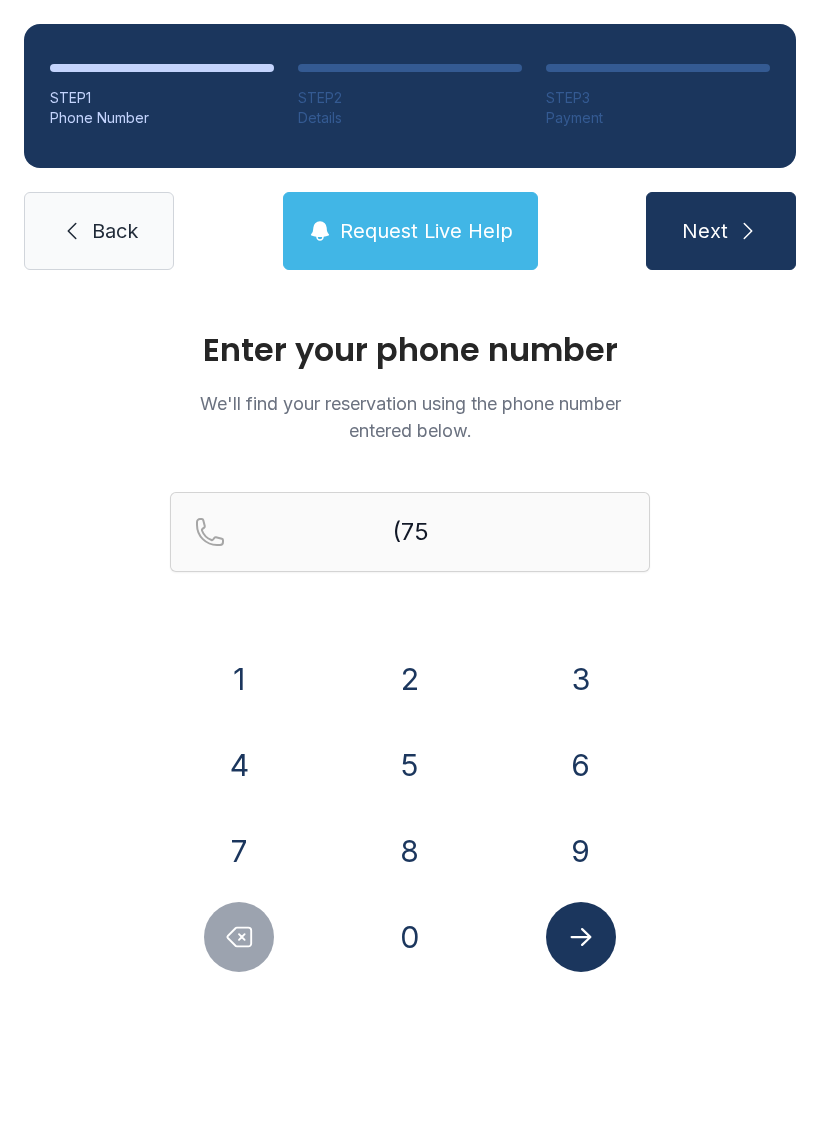 click at bounding box center [581, 937] 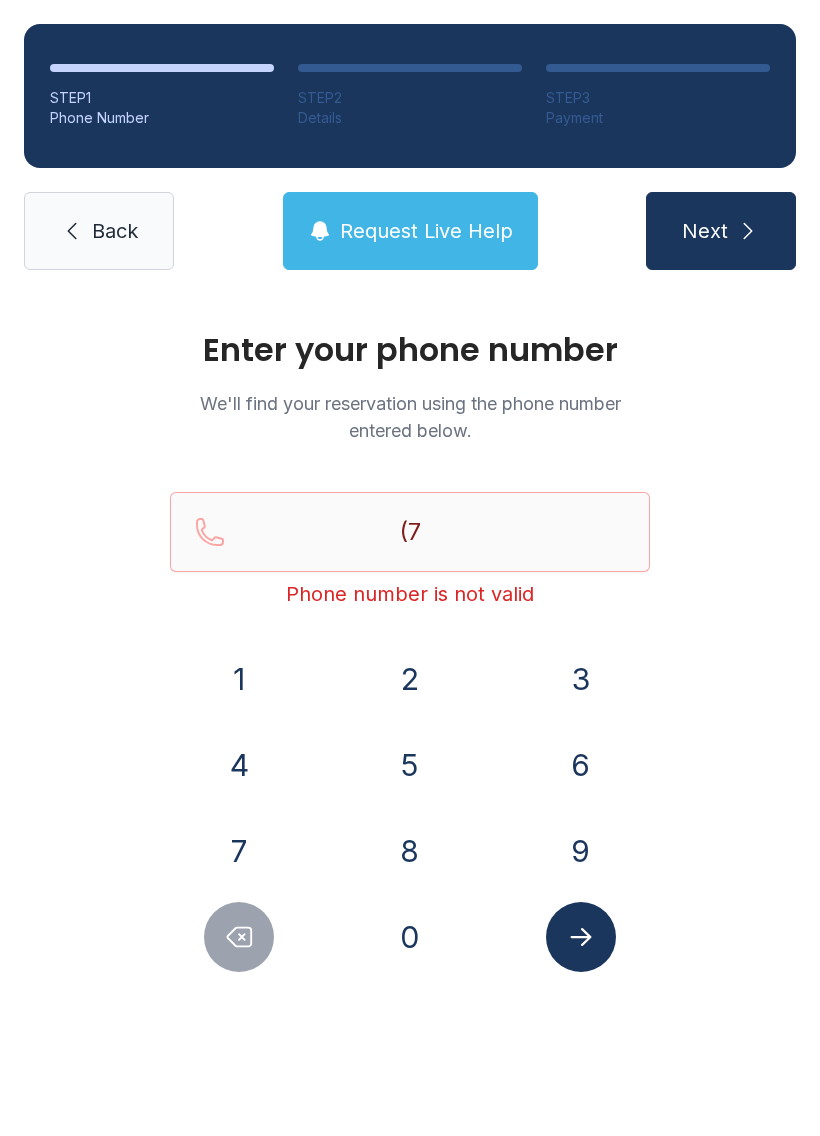 click on "6" at bounding box center [581, 765] 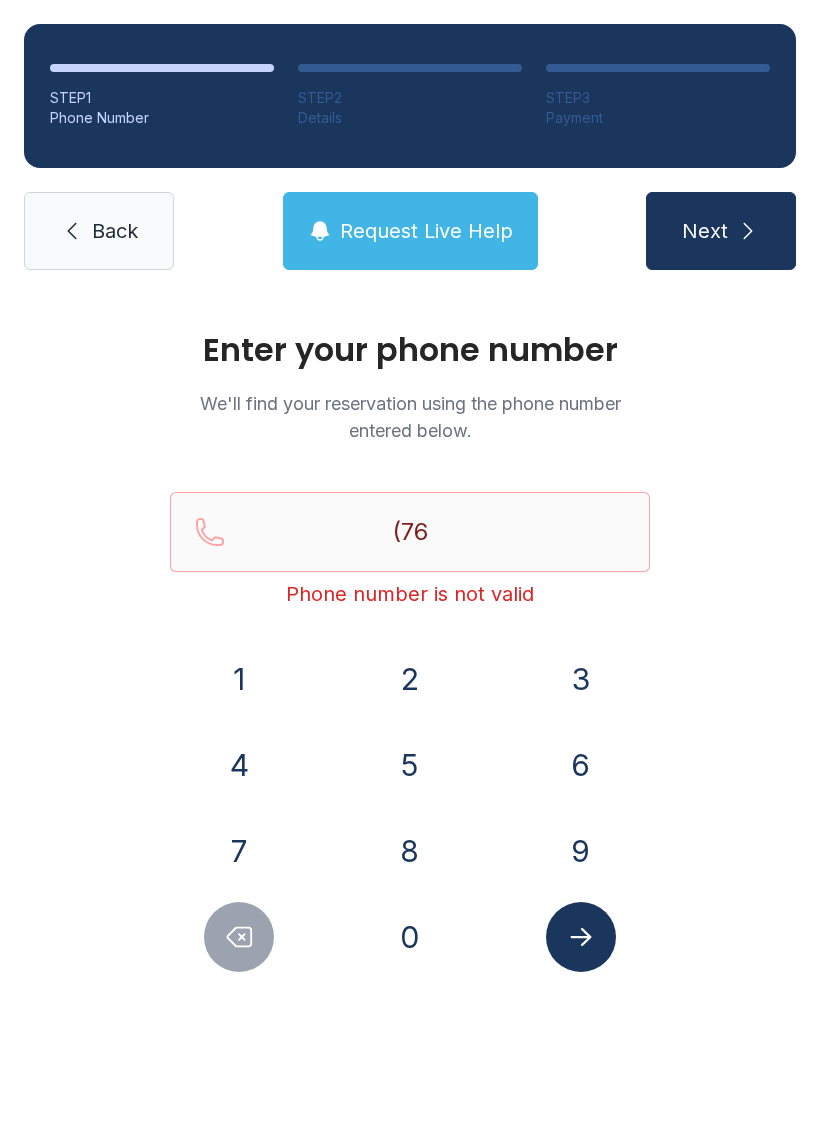click on "5" at bounding box center (410, 765) 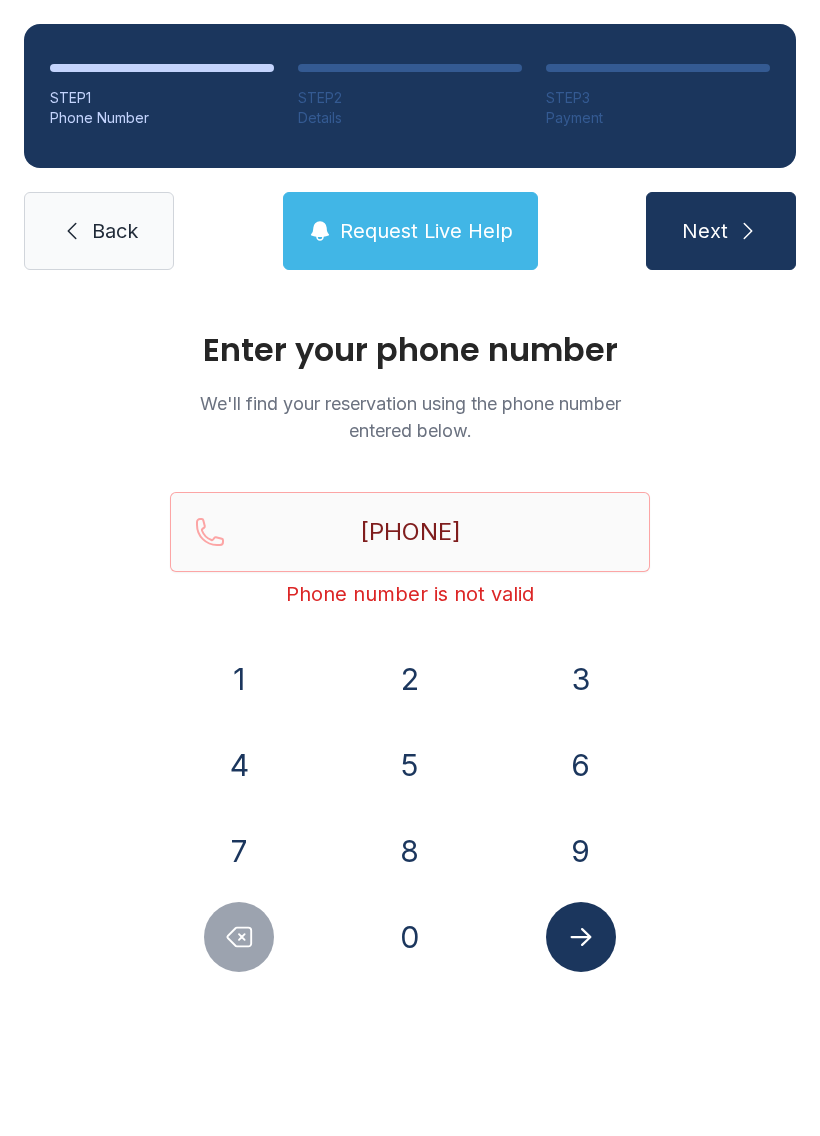 click on "8" at bounding box center [410, 851] 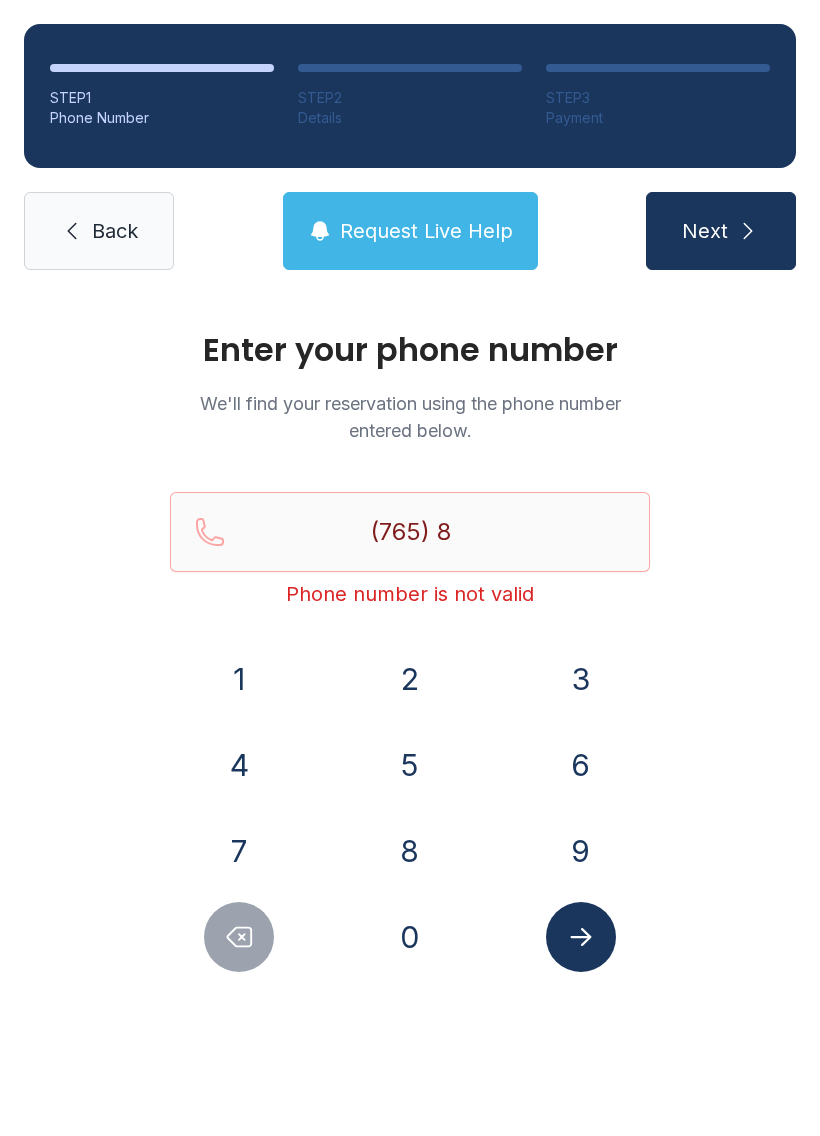 click on "0" at bounding box center [410, 937] 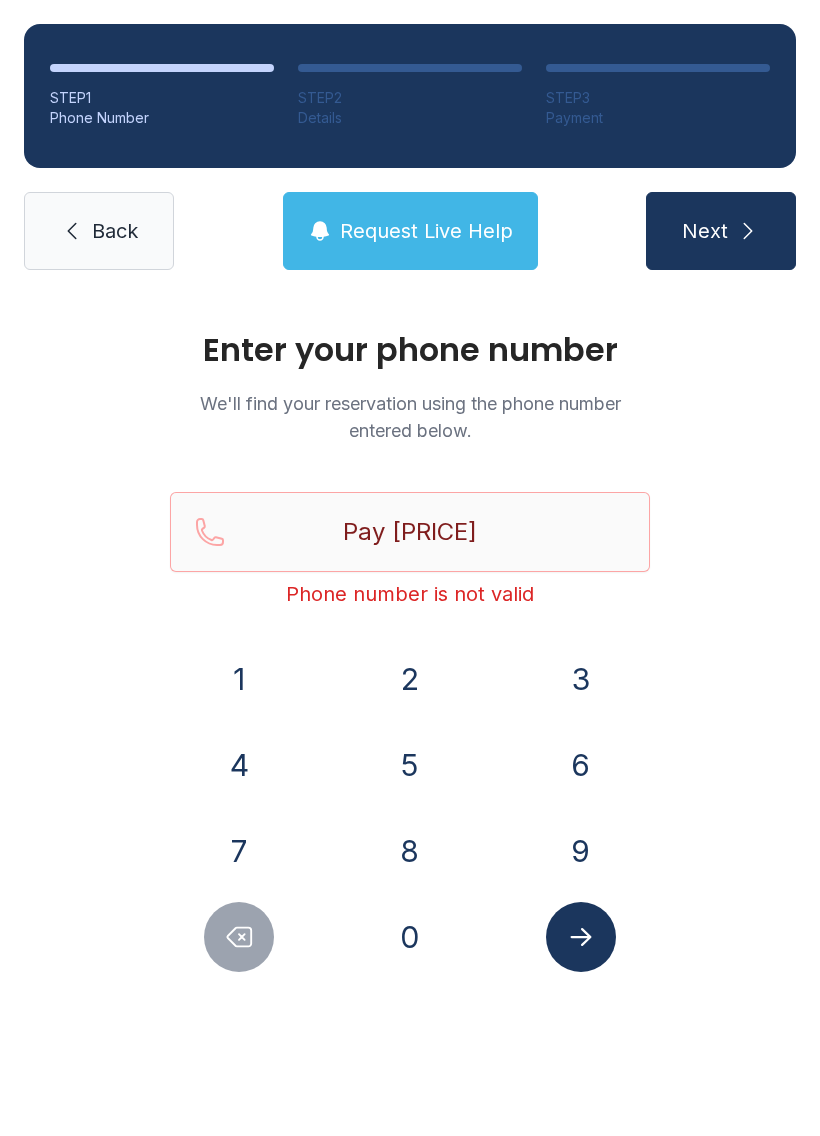 click on "7" at bounding box center [239, 851] 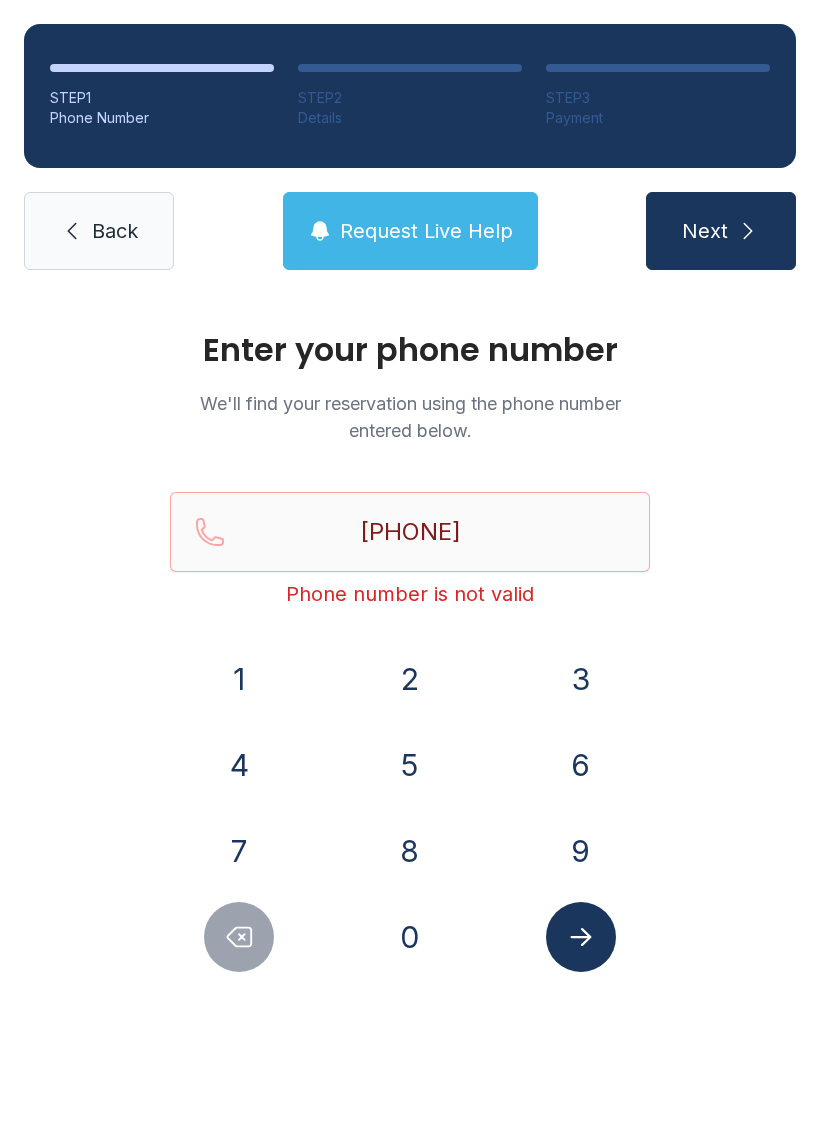 click on "9" at bounding box center (581, 851) 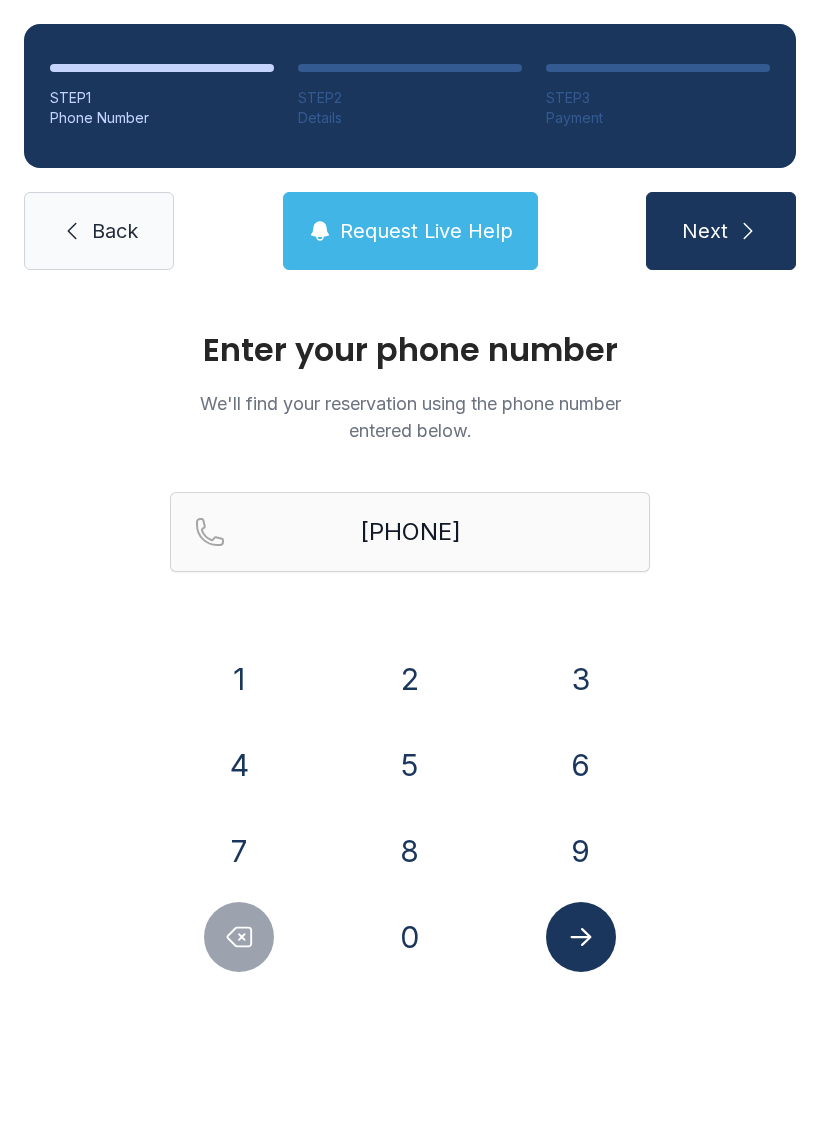 click 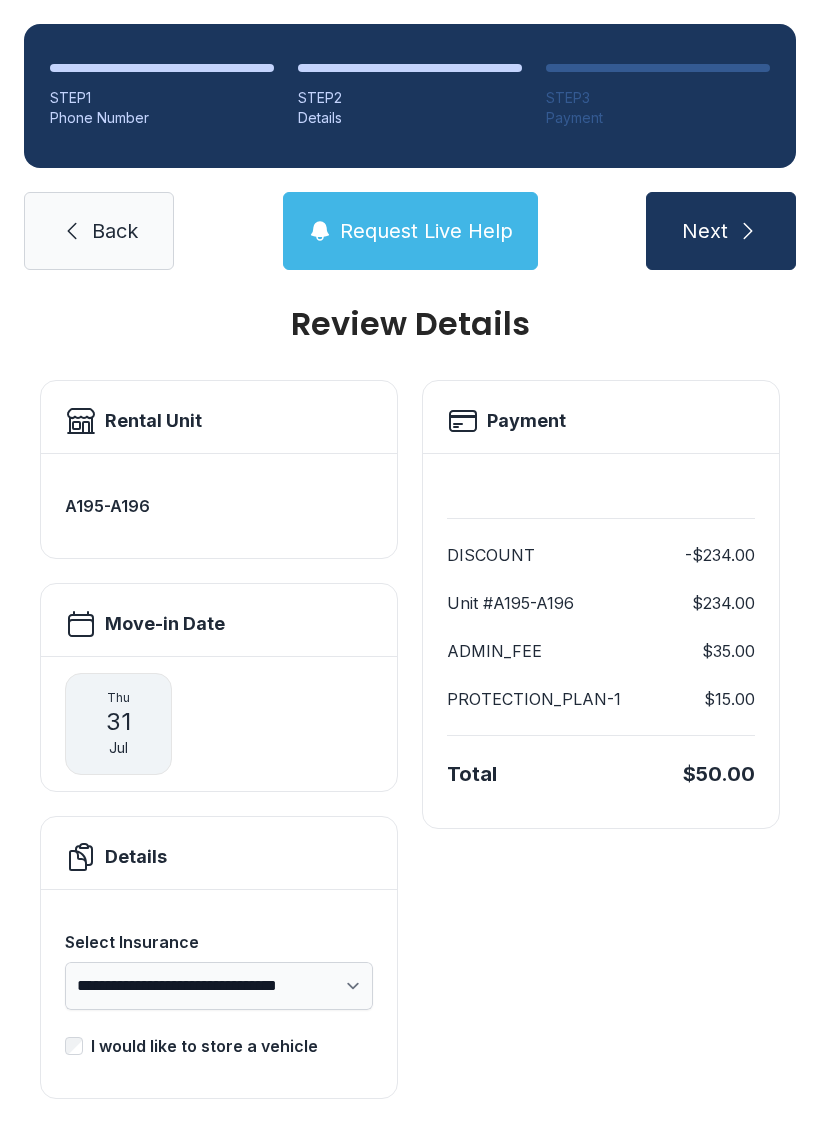 scroll, scrollTop: 25, scrollLeft: 0, axis: vertical 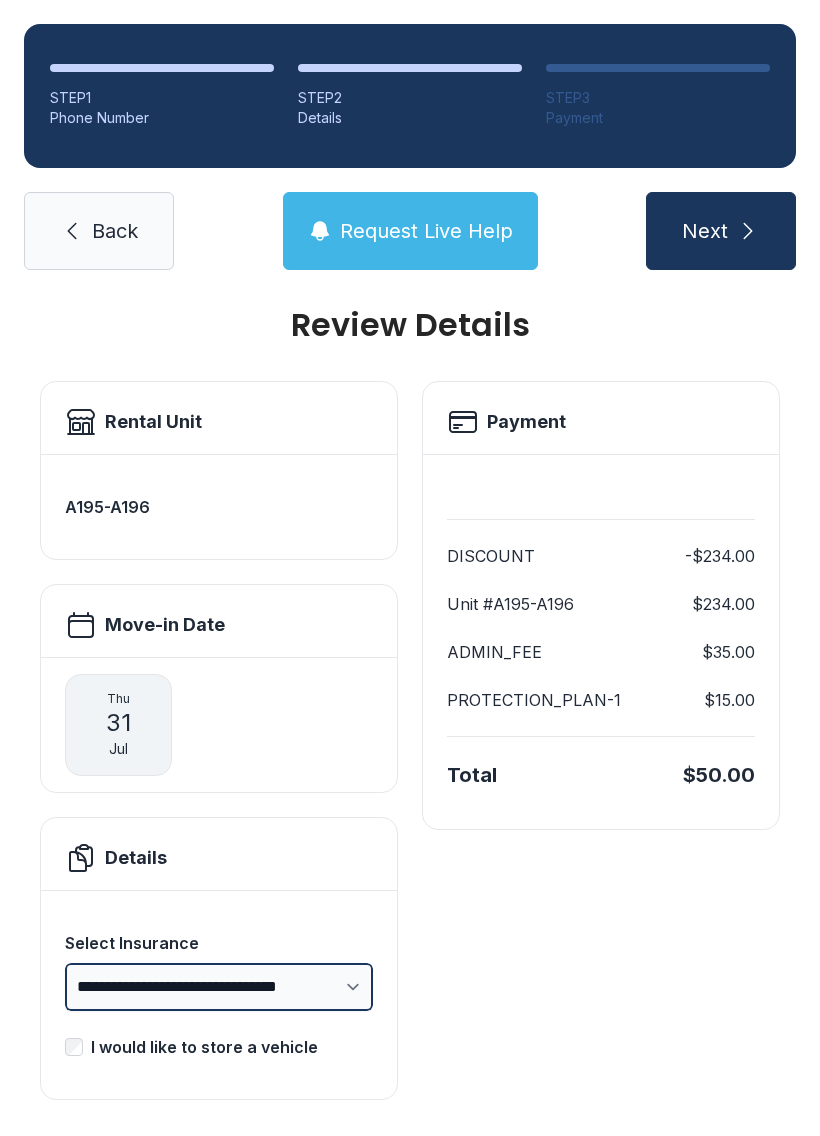 click on "**********" at bounding box center [219, 987] 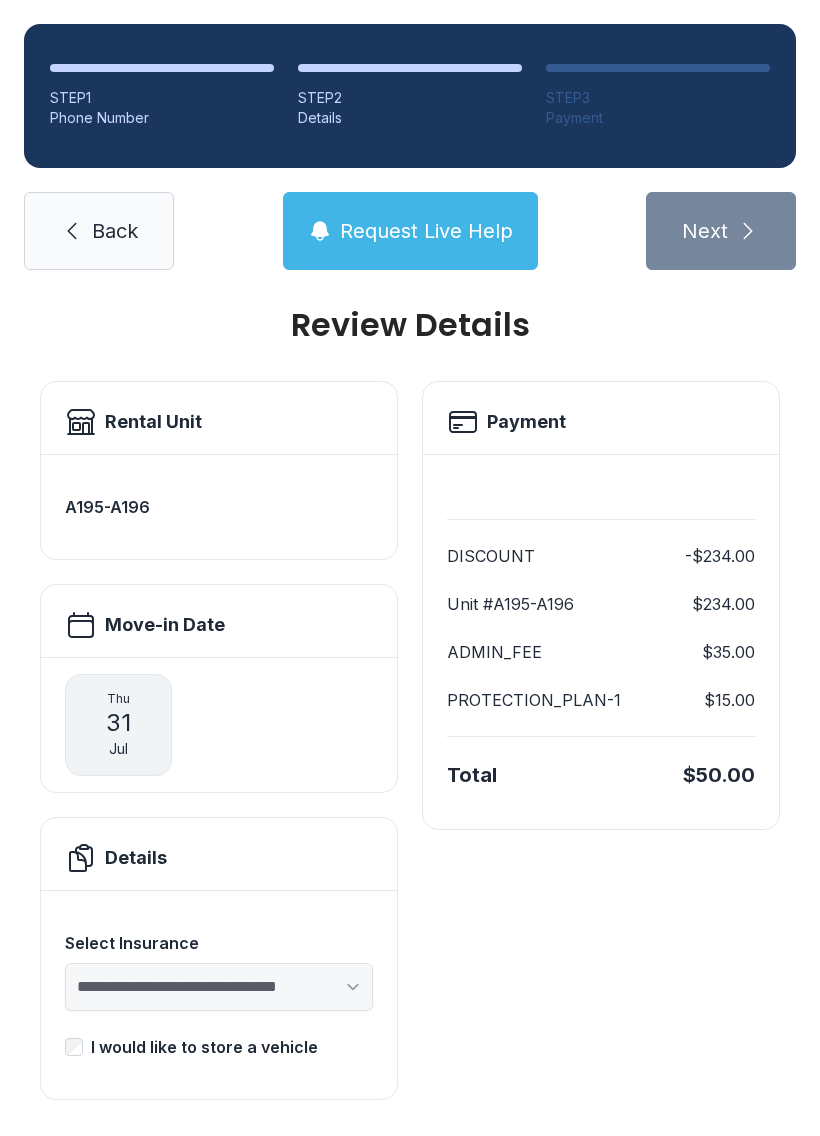 select on "**********" 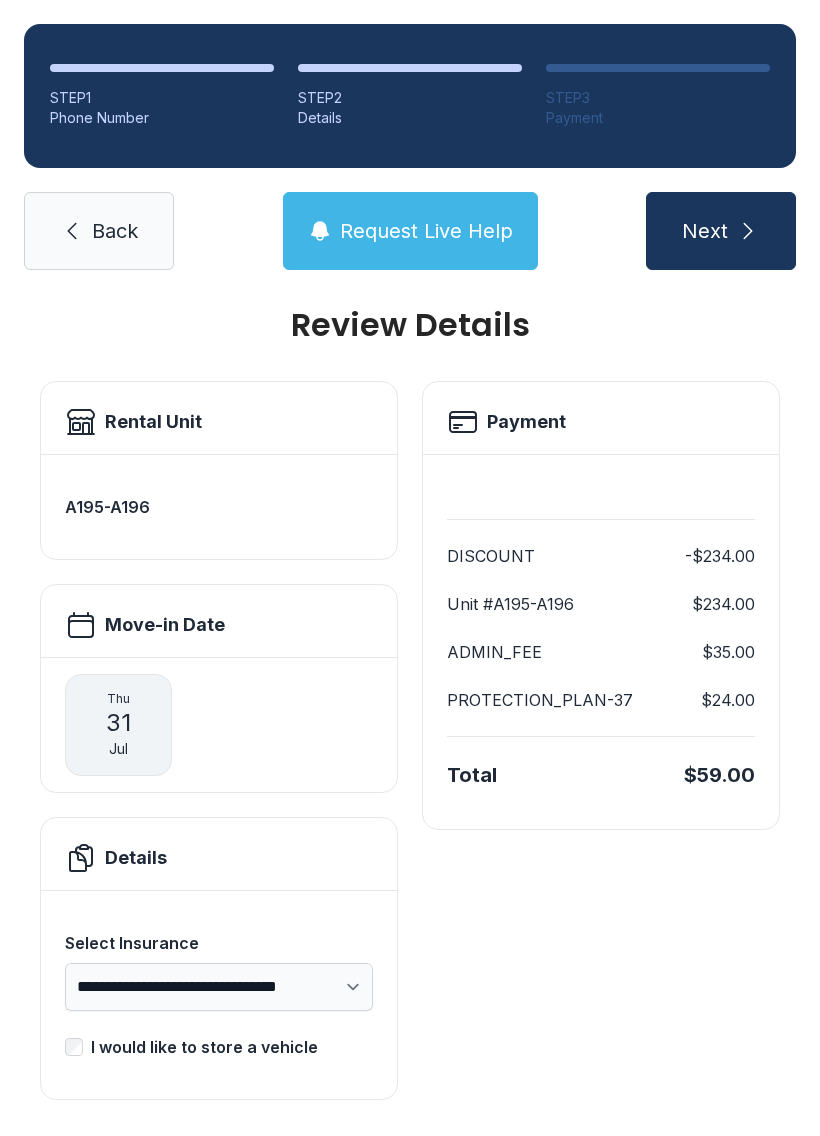 click on "Next" at bounding box center (721, 231) 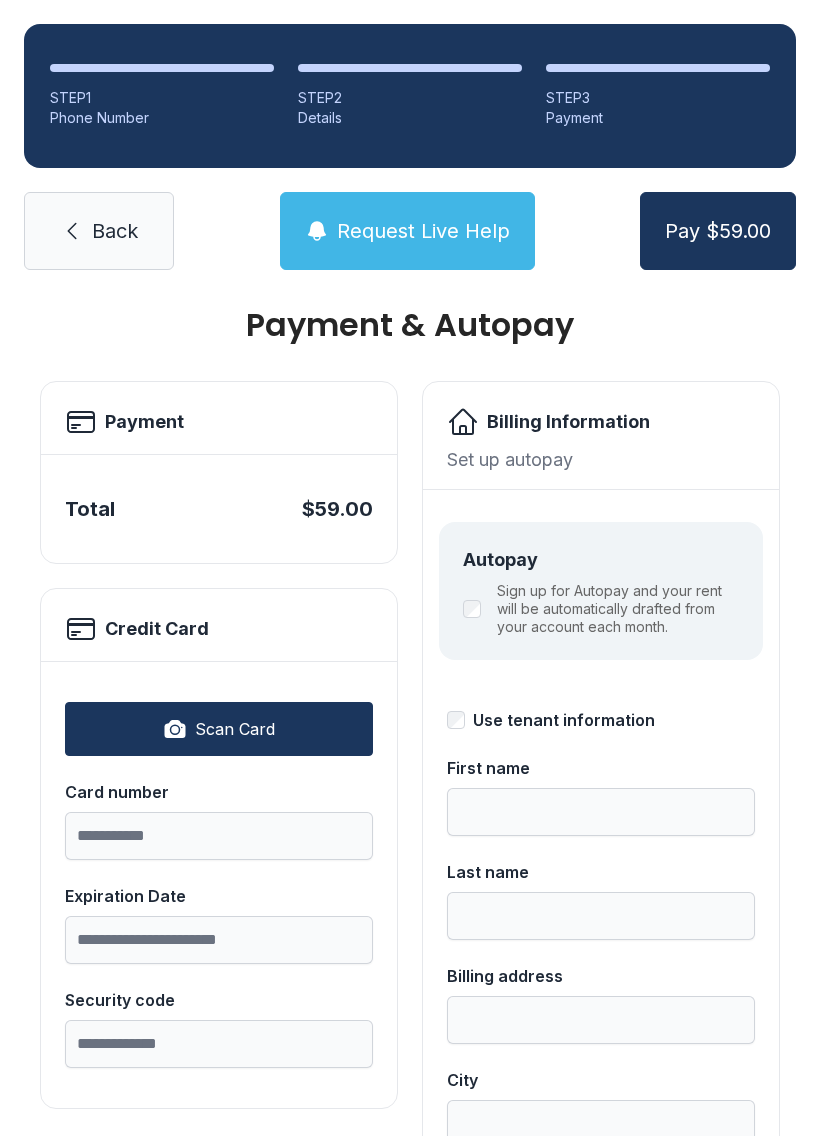 scroll, scrollTop: 0, scrollLeft: 0, axis: both 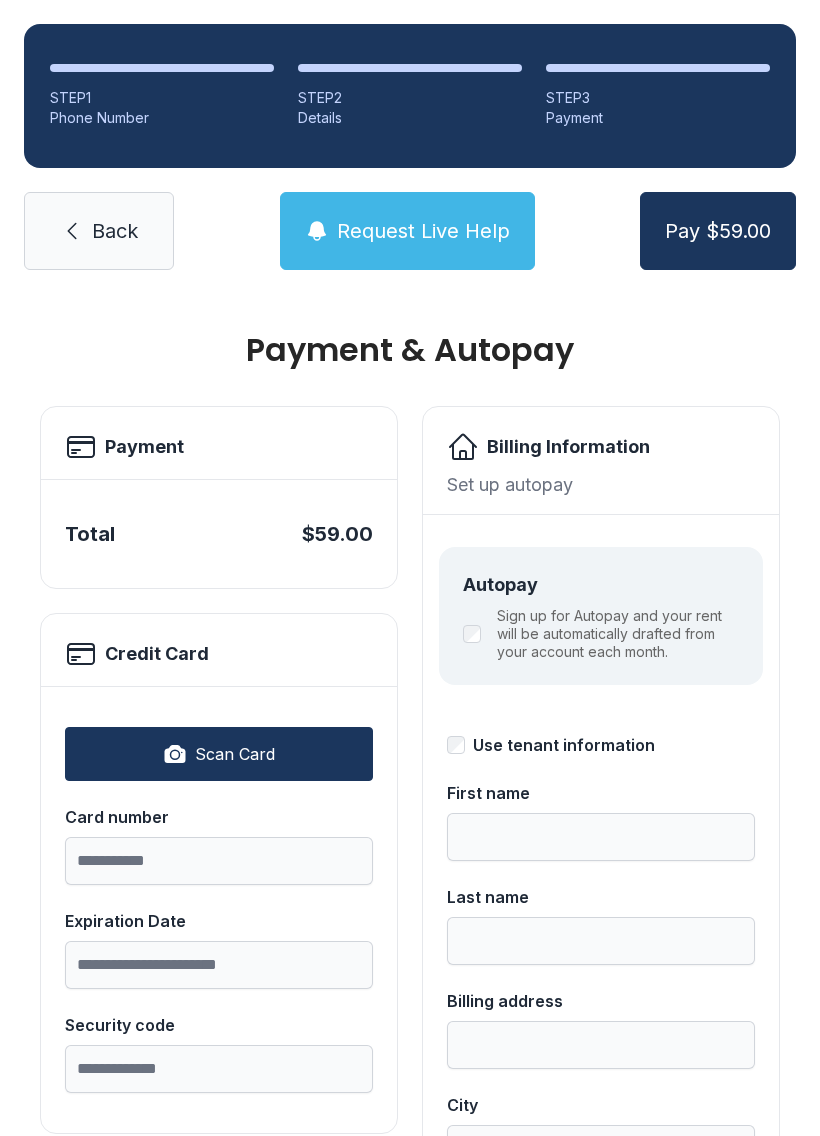 click on "Request Live Help" at bounding box center [423, 231] 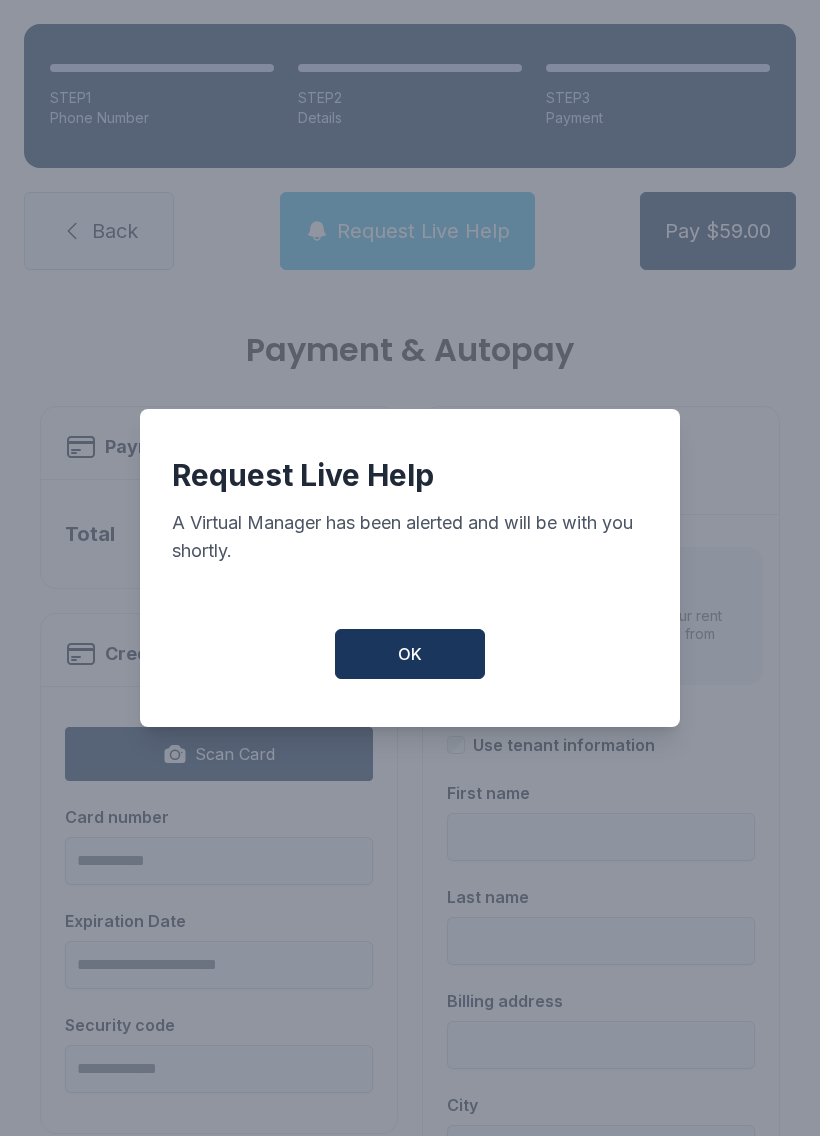 click on "OK" at bounding box center [410, 654] 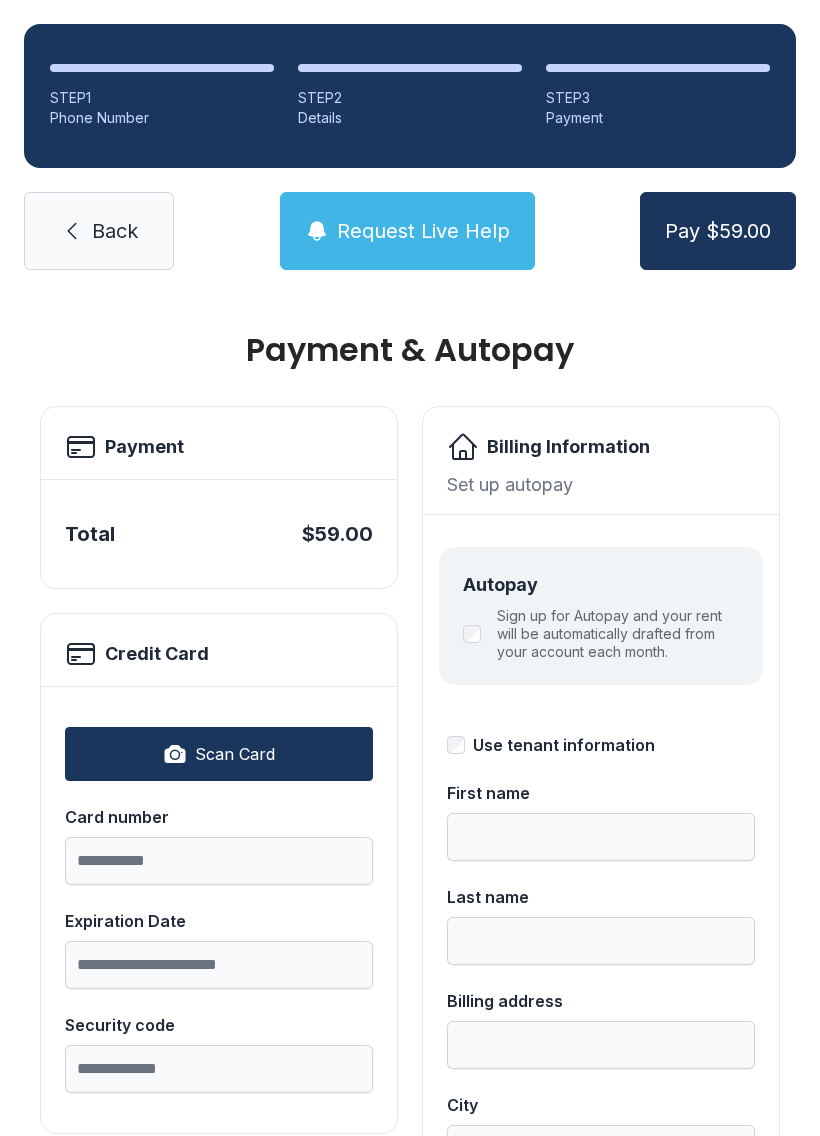 click on "Back" at bounding box center [115, 231] 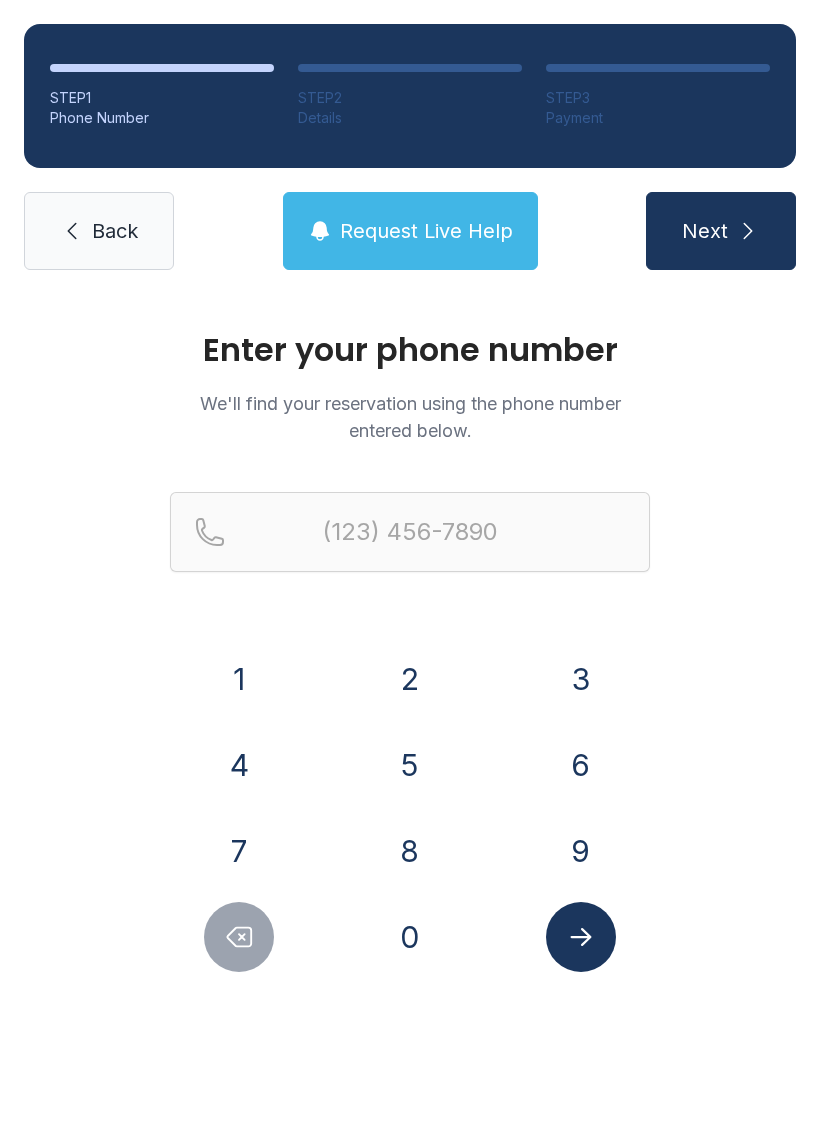 click on "Back" at bounding box center (115, 231) 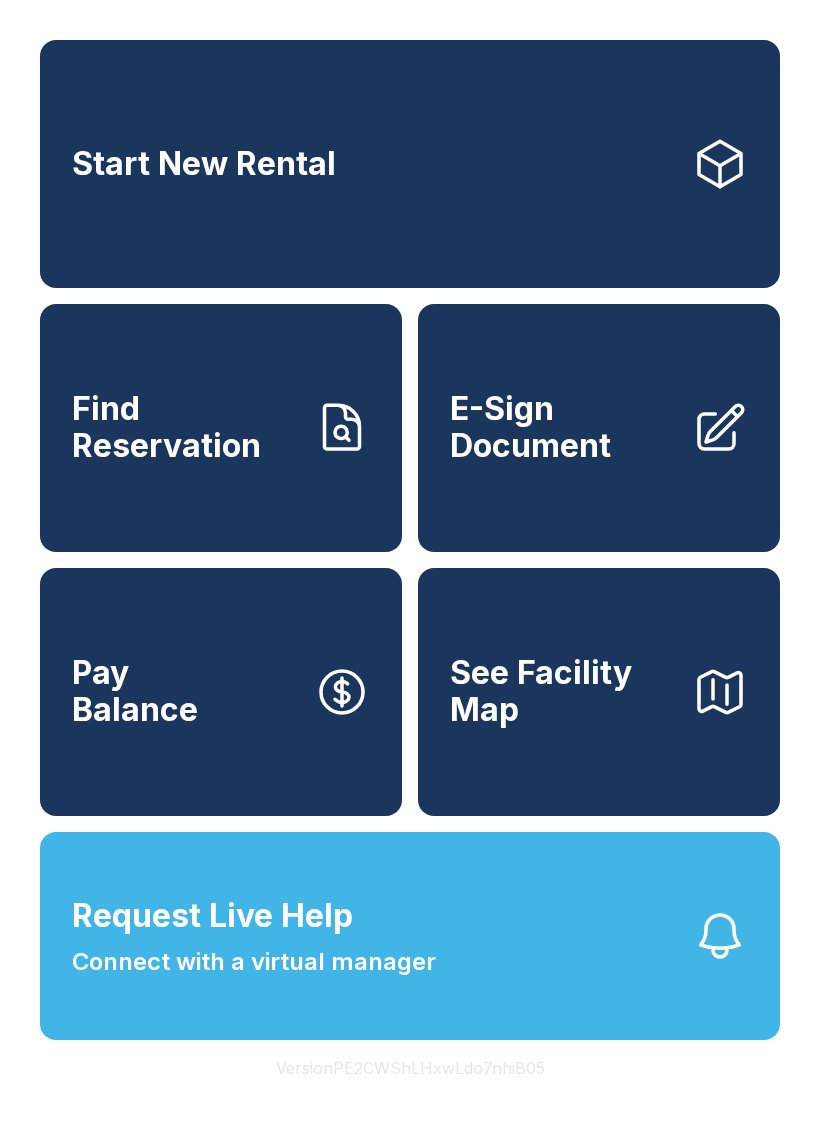 click on "Start New Rental" at bounding box center [410, 164] 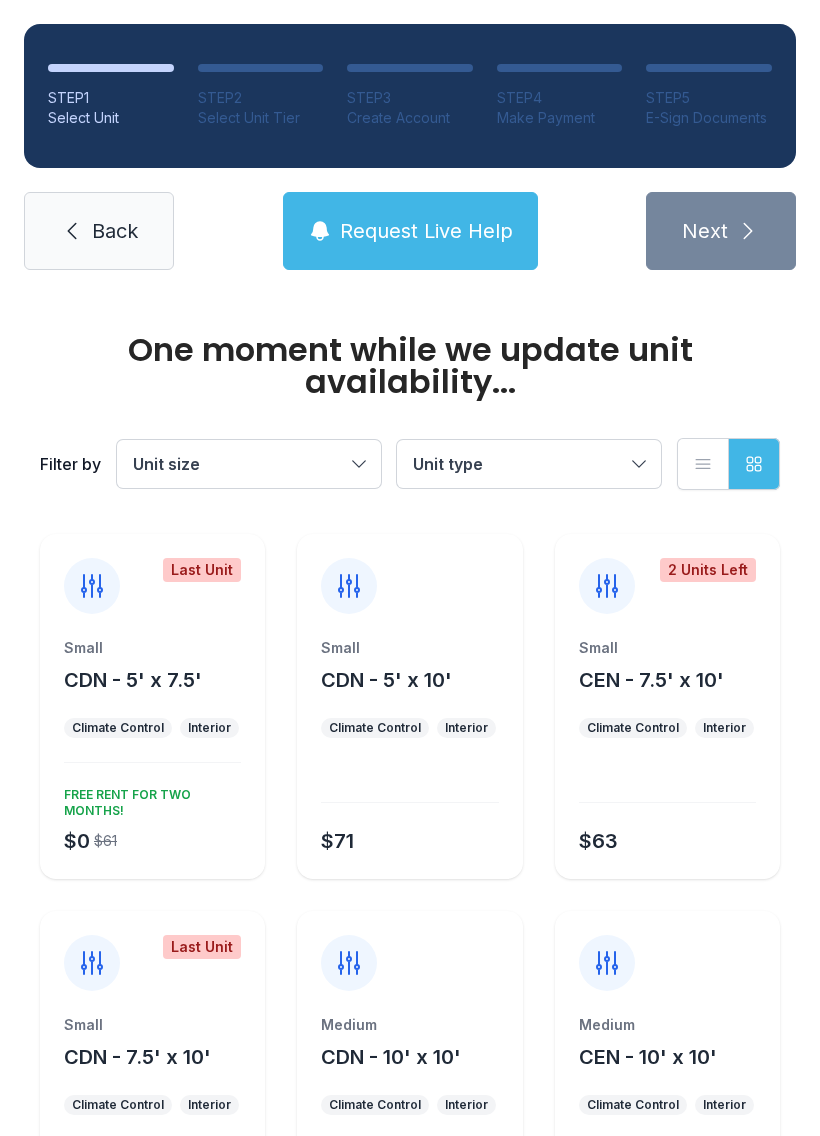 click on "Back" at bounding box center (99, 231) 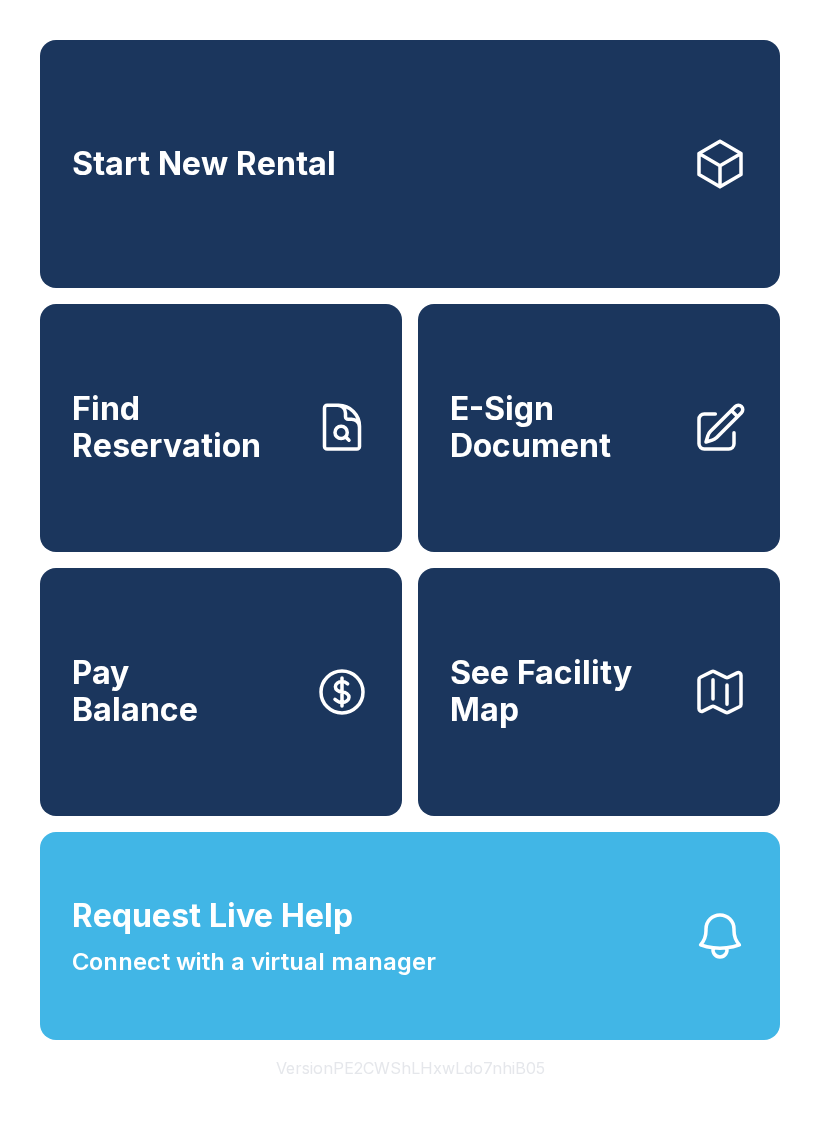 click on "Request Live Help" at bounding box center (212, 916) 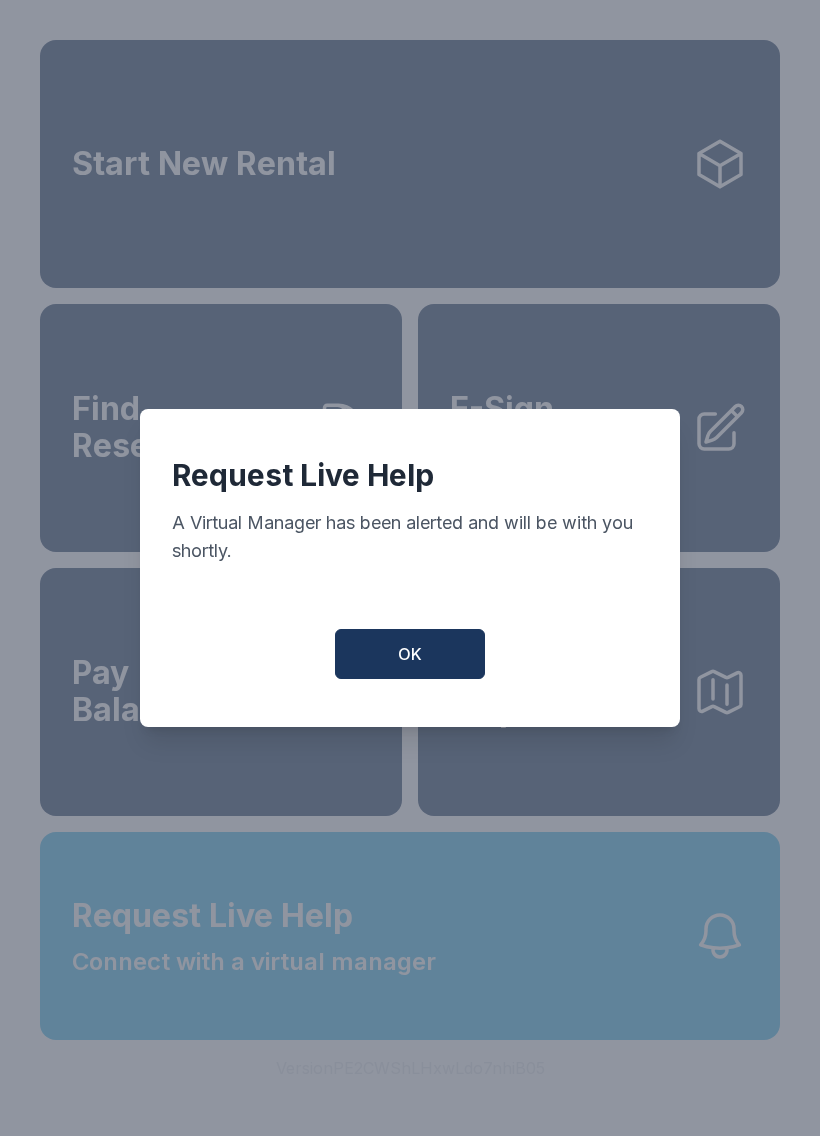 click on "OK" at bounding box center [410, 654] 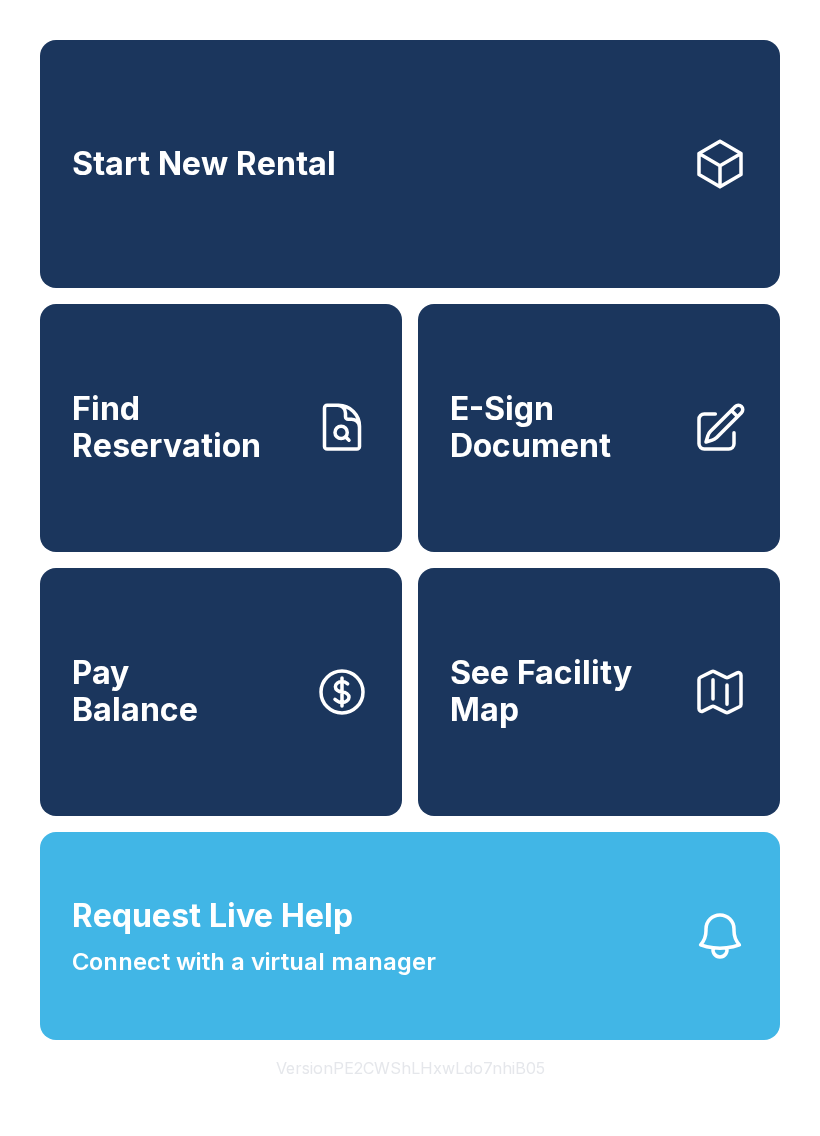 click on "Connect with a virtual manager" at bounding box center (254, 962) 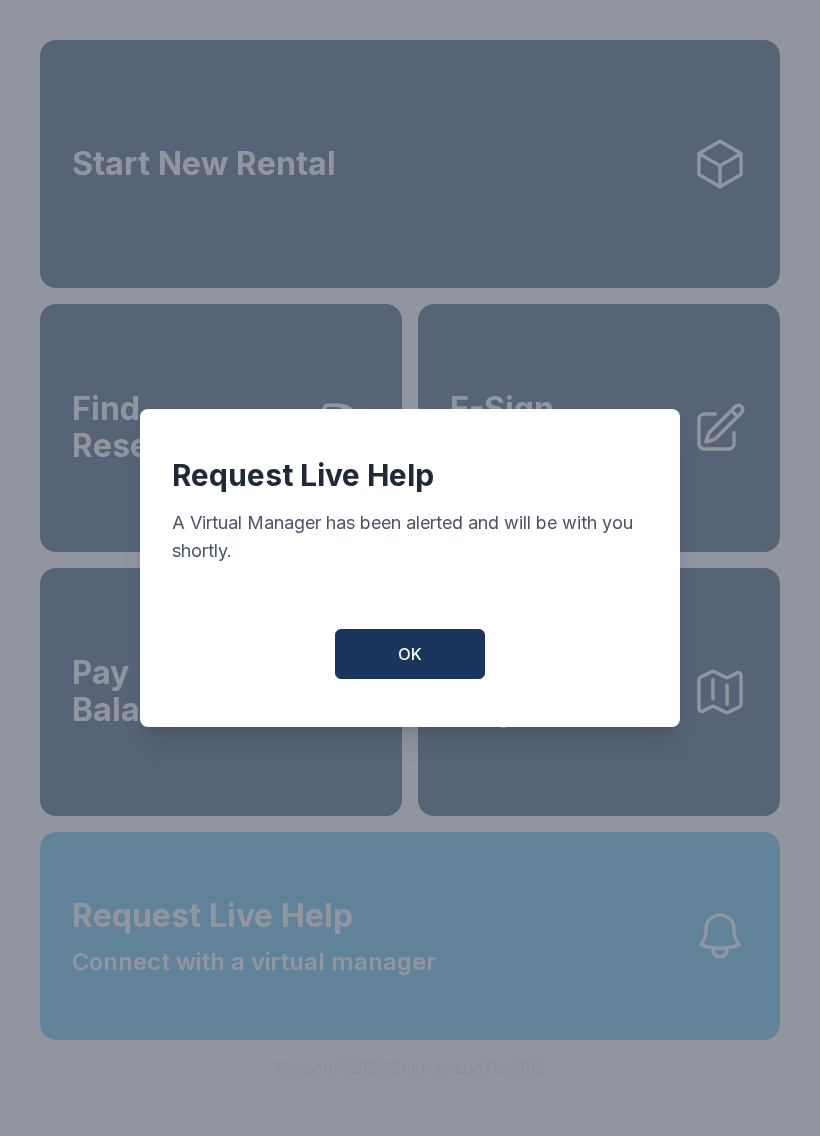 click on "OK" at bounding box center [410, 654] 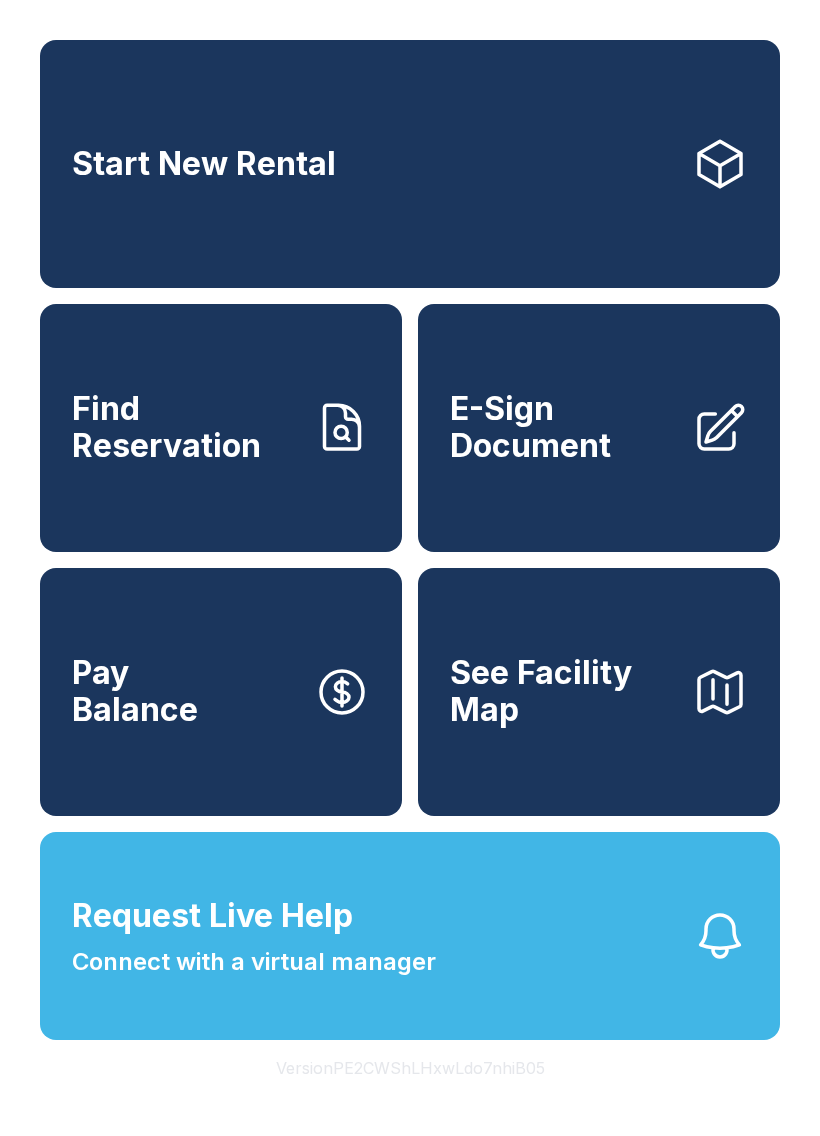 click on "Find Reservation" at bounding box center (185, 427) 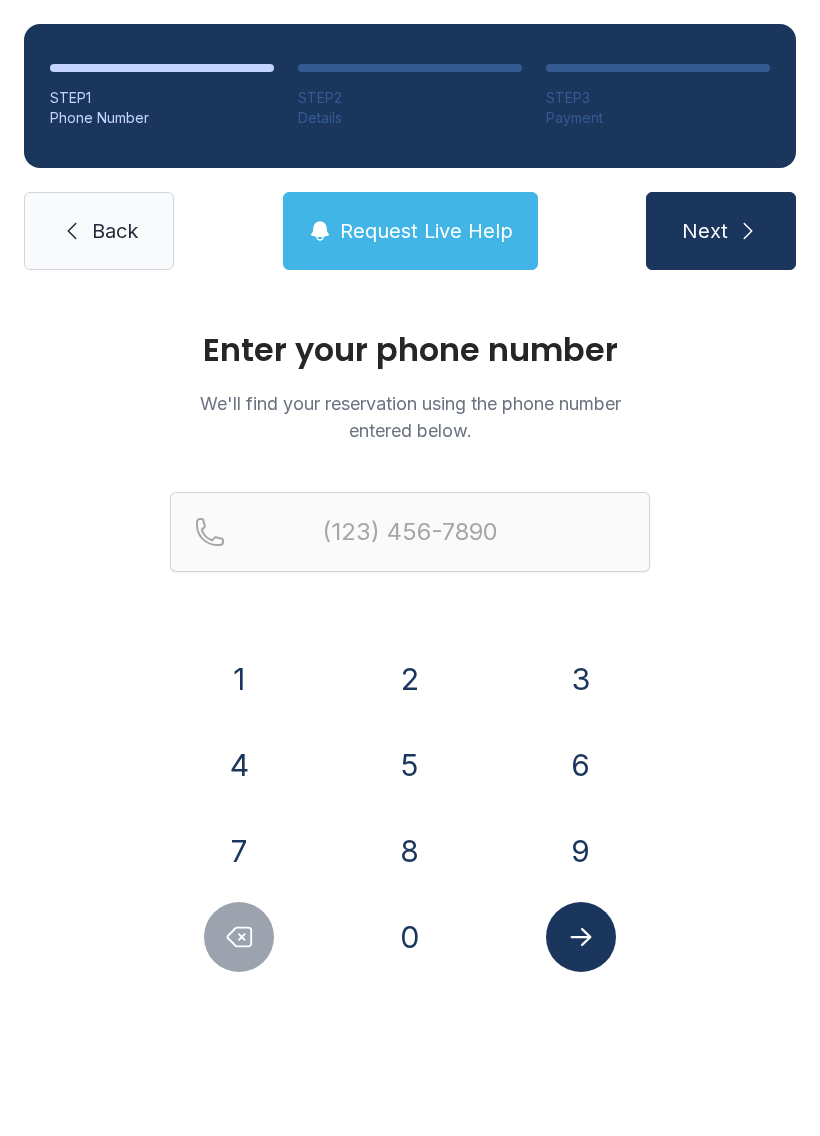click on "7" at bounding box center [239, 851] 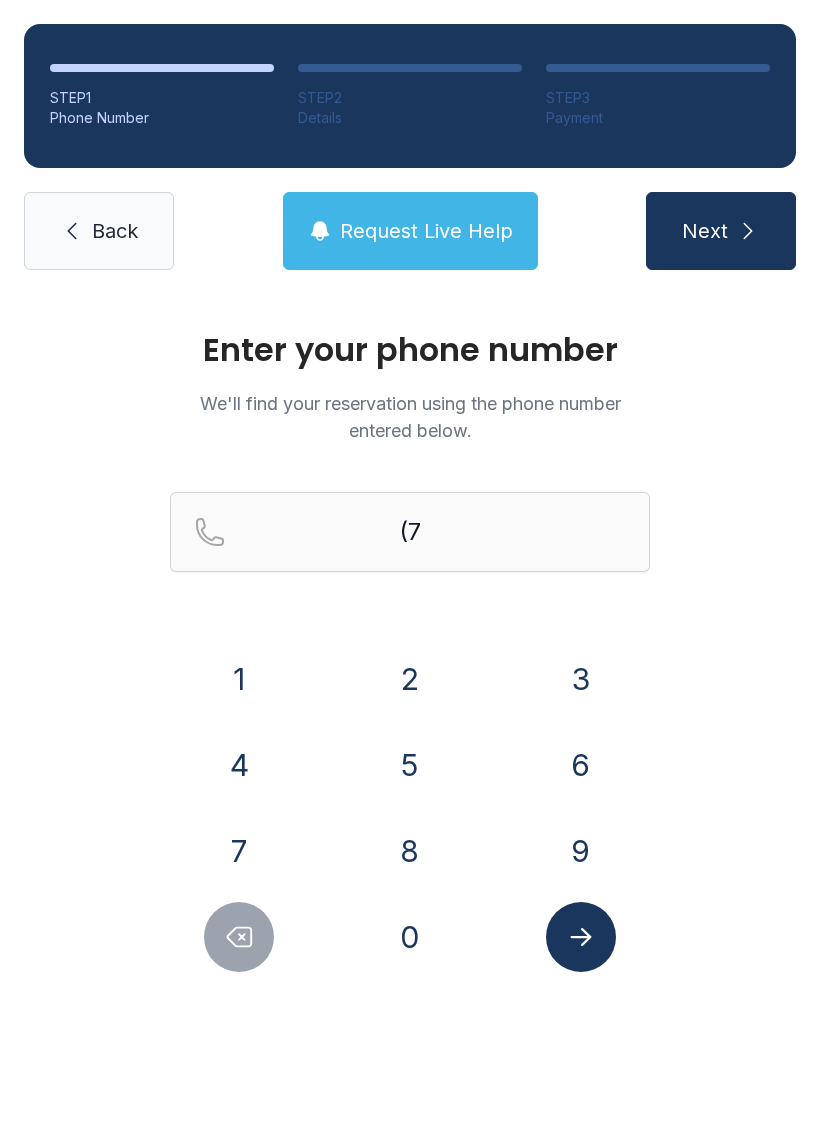 click on "6" at bounding box center (581, 765) 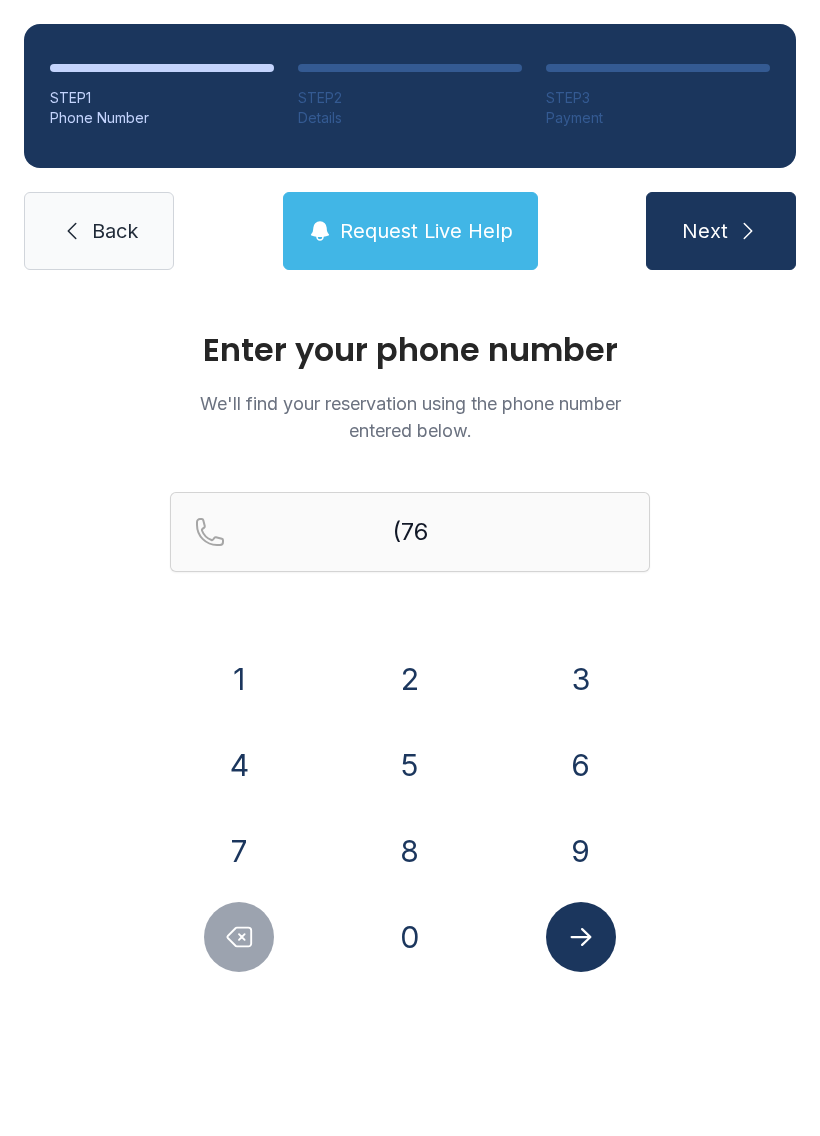 click on "5" at bounding box center (410, 765) 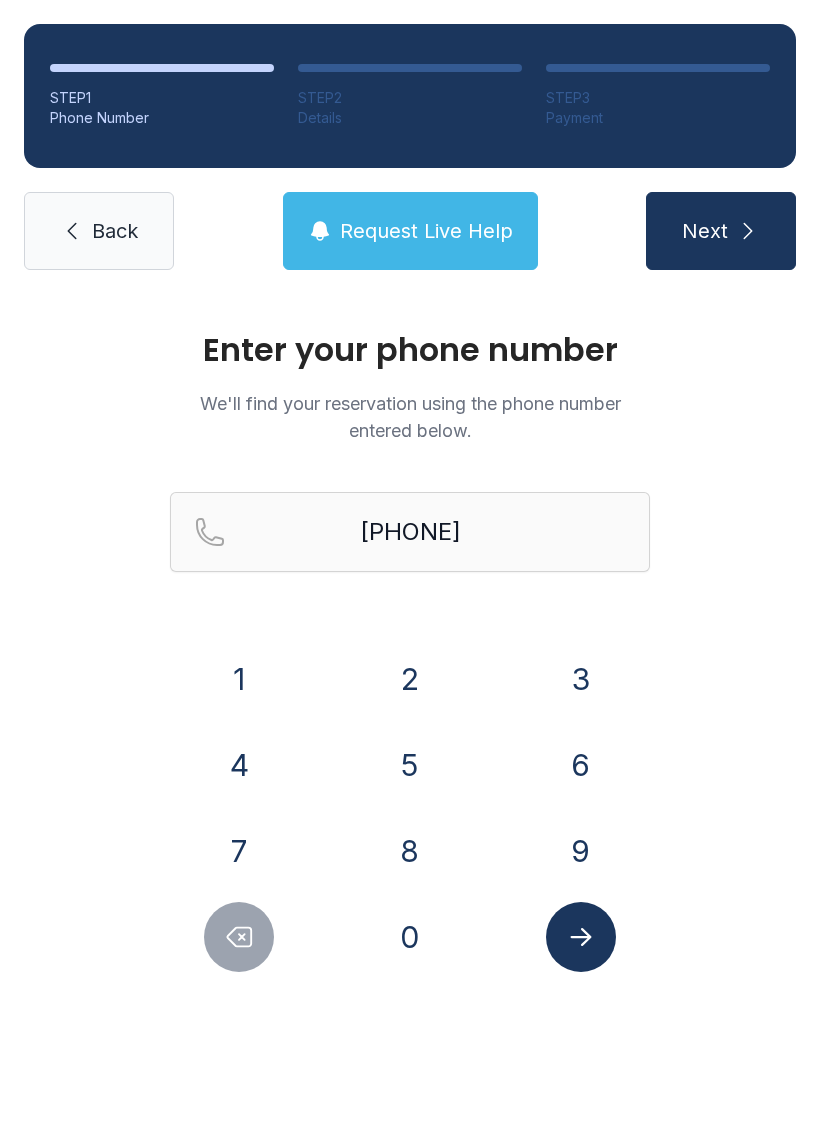 click on "8" at bounding box center (410, 851) 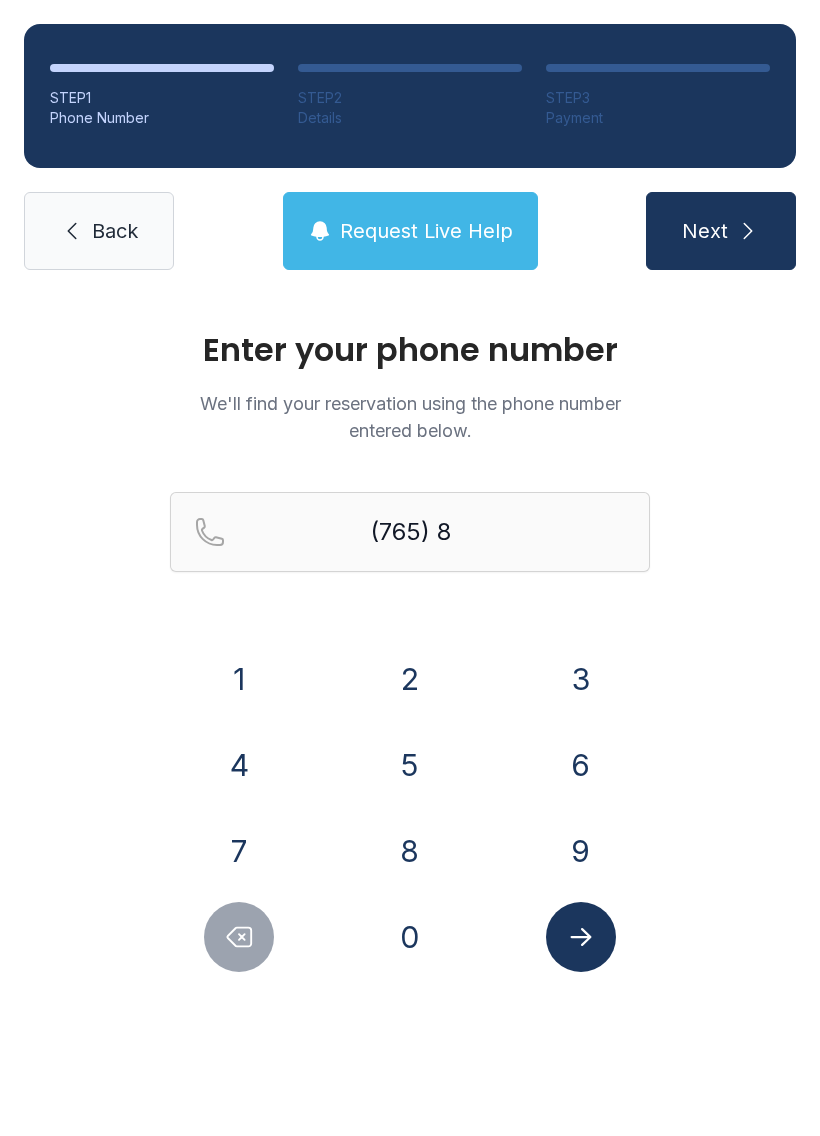click on "0" at bounding box center [410, 937] 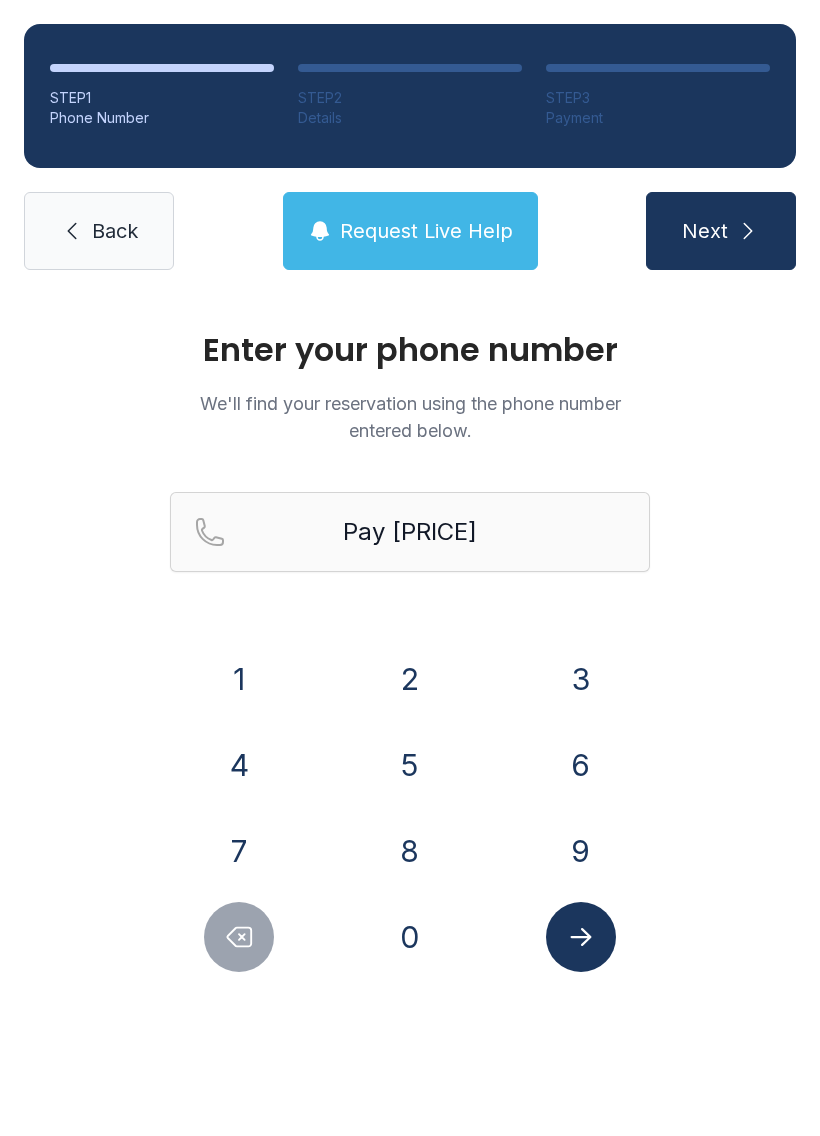 click on "7" at bounding box center (239, 851) 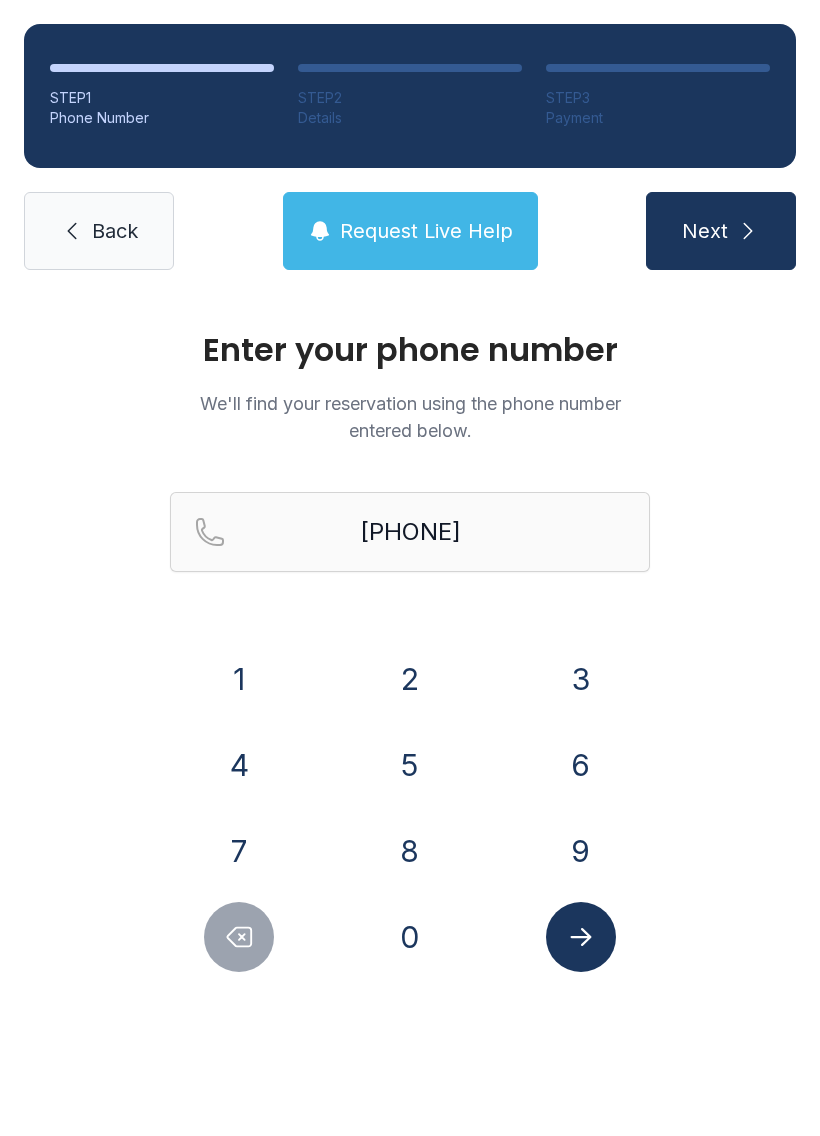click on "9" at bounding box center (581, 851) 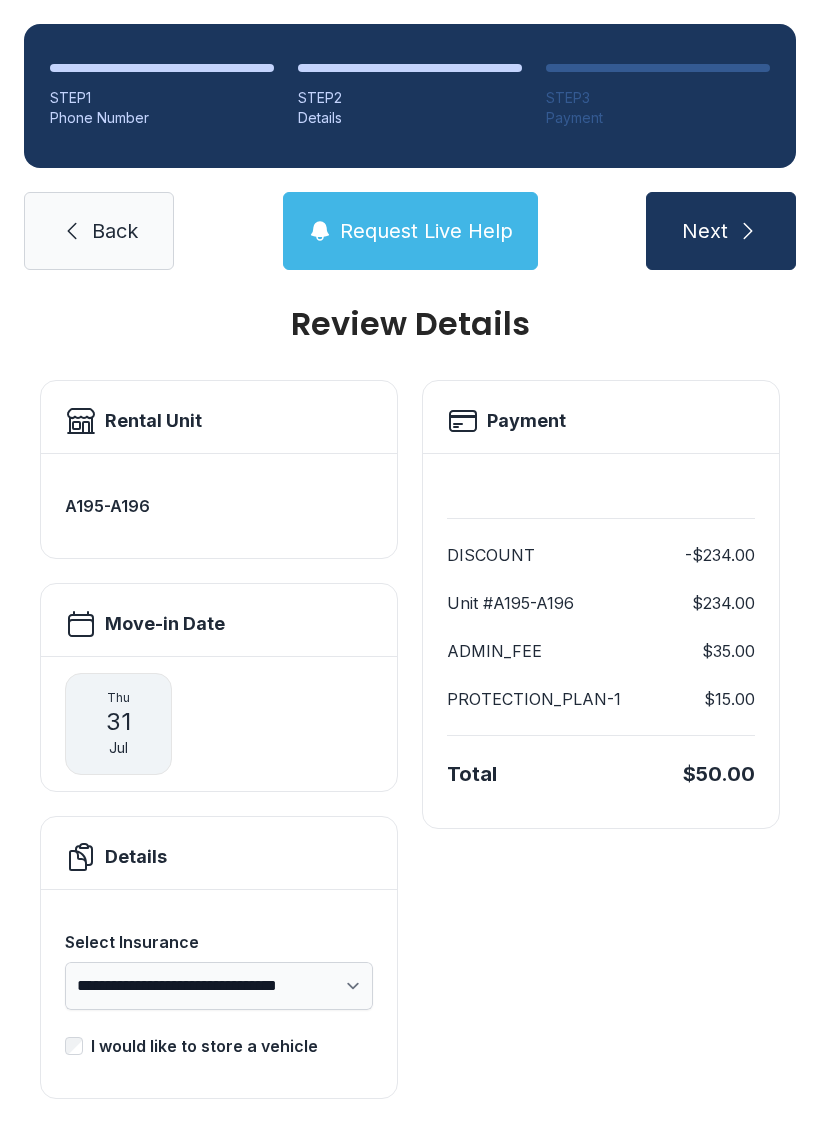 scroll, scrollTop: 25, scrollLeft: 0, axis: vertical 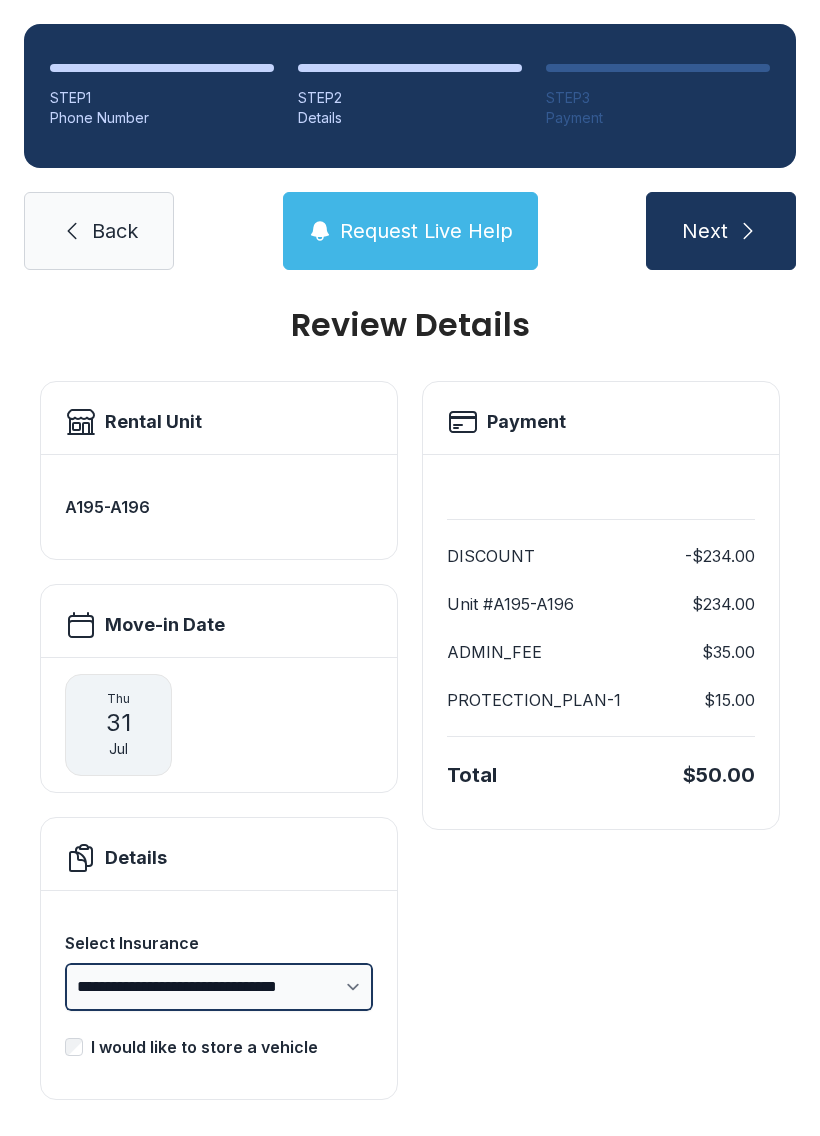 click on "**********" at bounding box center (219, 987) 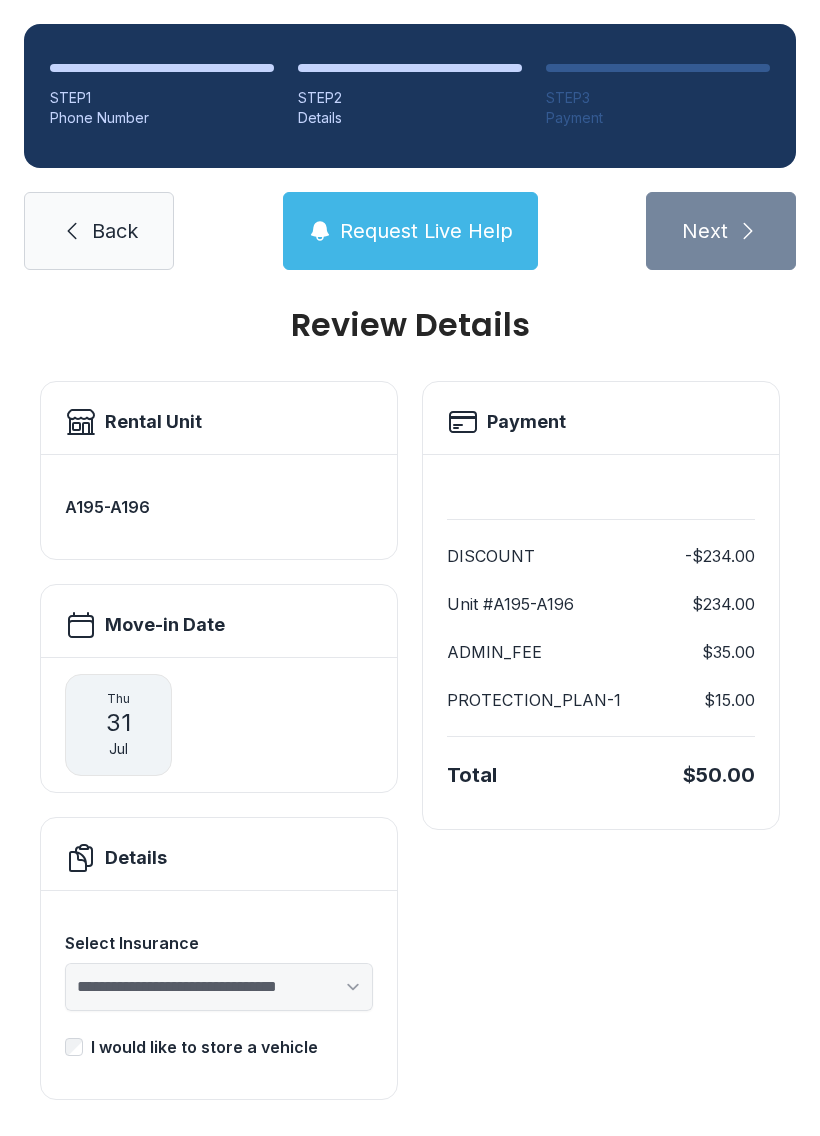scroll, scrollTop: 21, scrollLeft: 0, axis: vertical 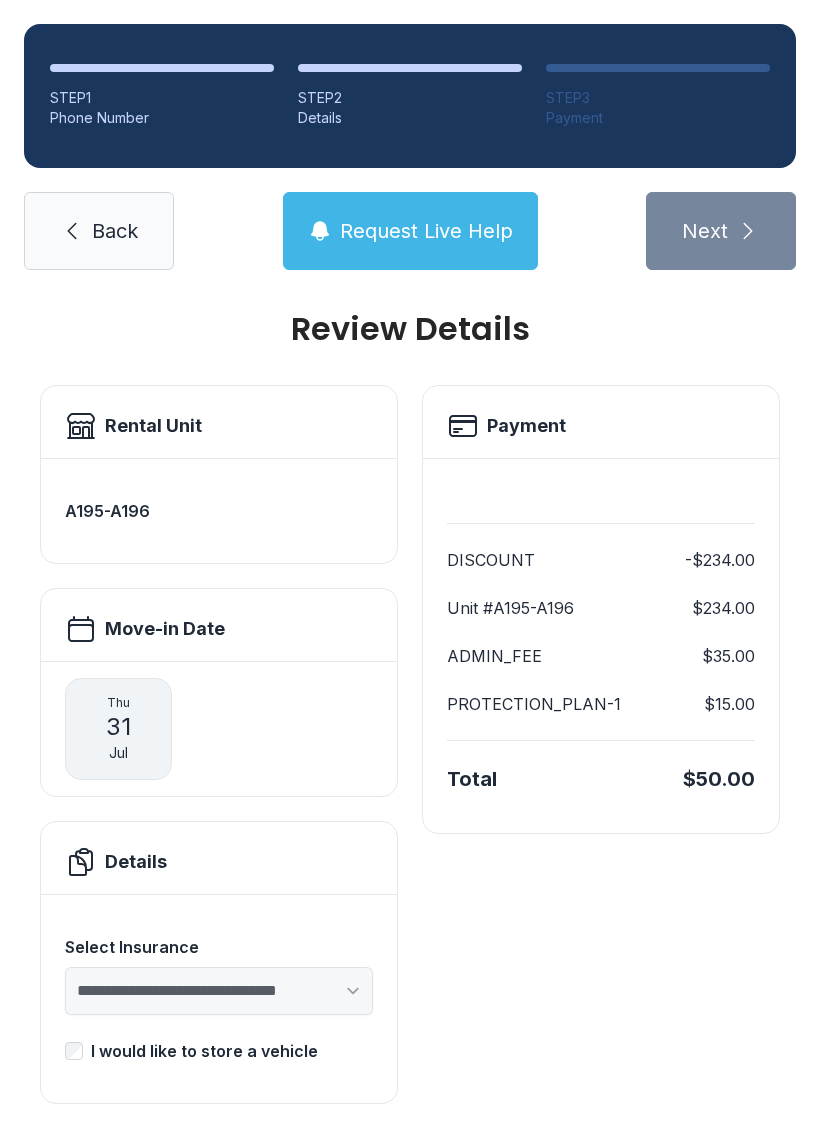 select on "**********" 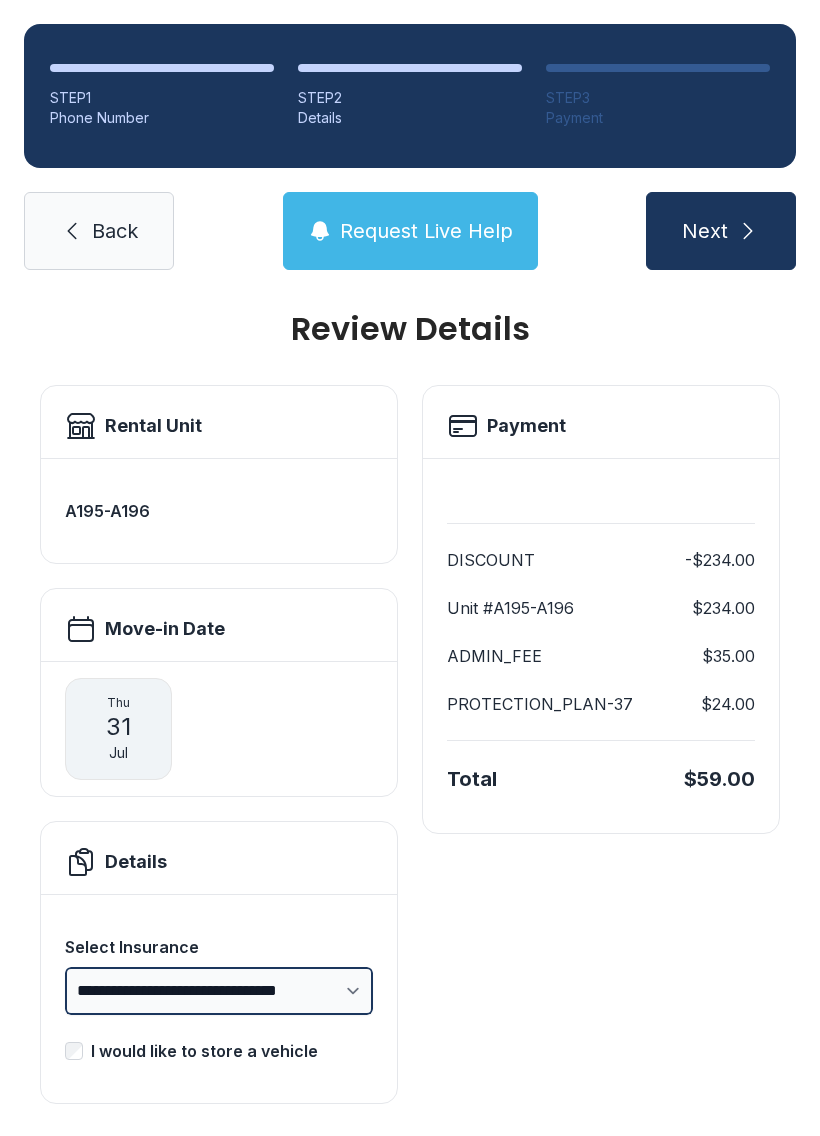 click on "**********" at bounding box center [219, 991] 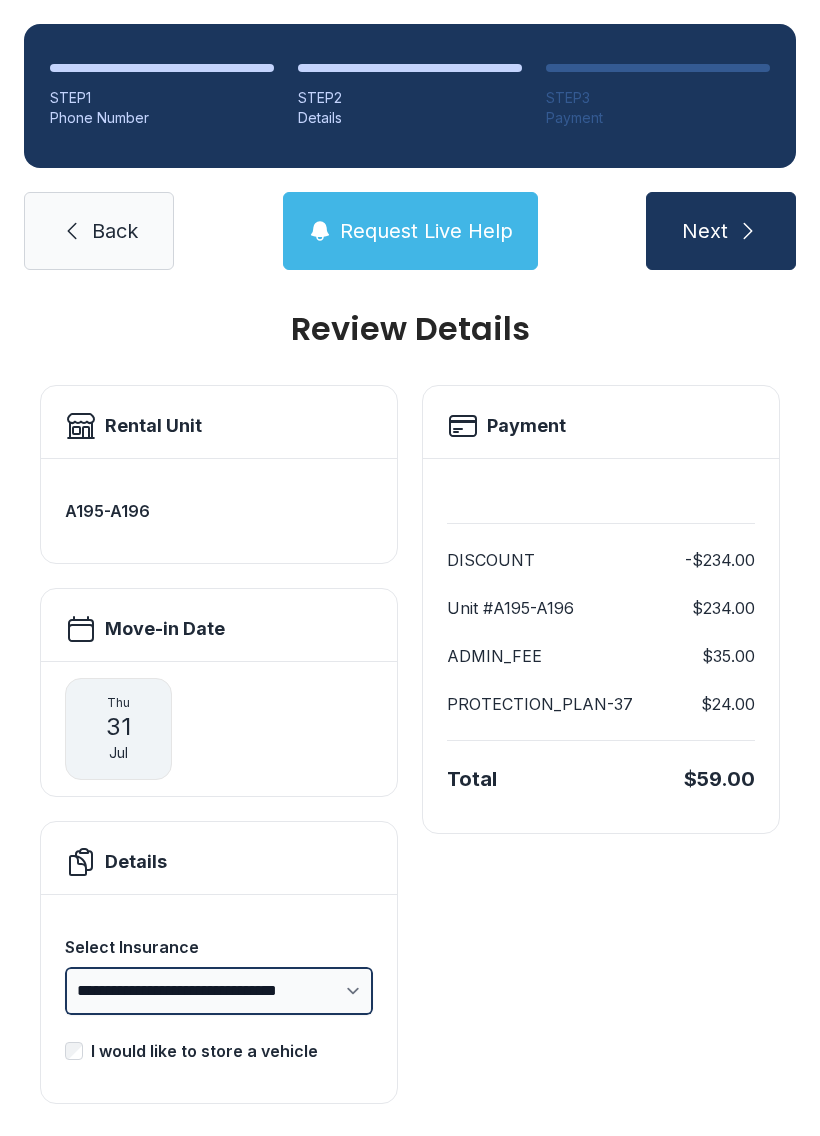 click on "**********" at bounding box center (219, 991) 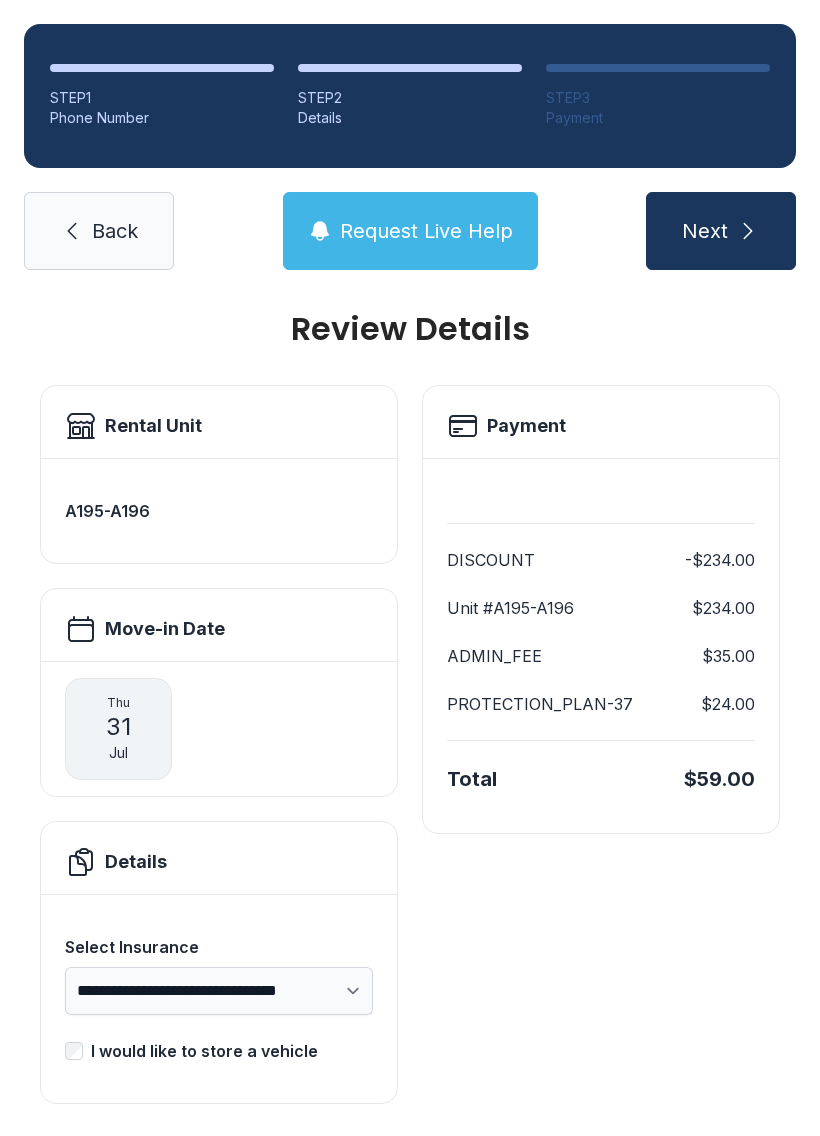 click 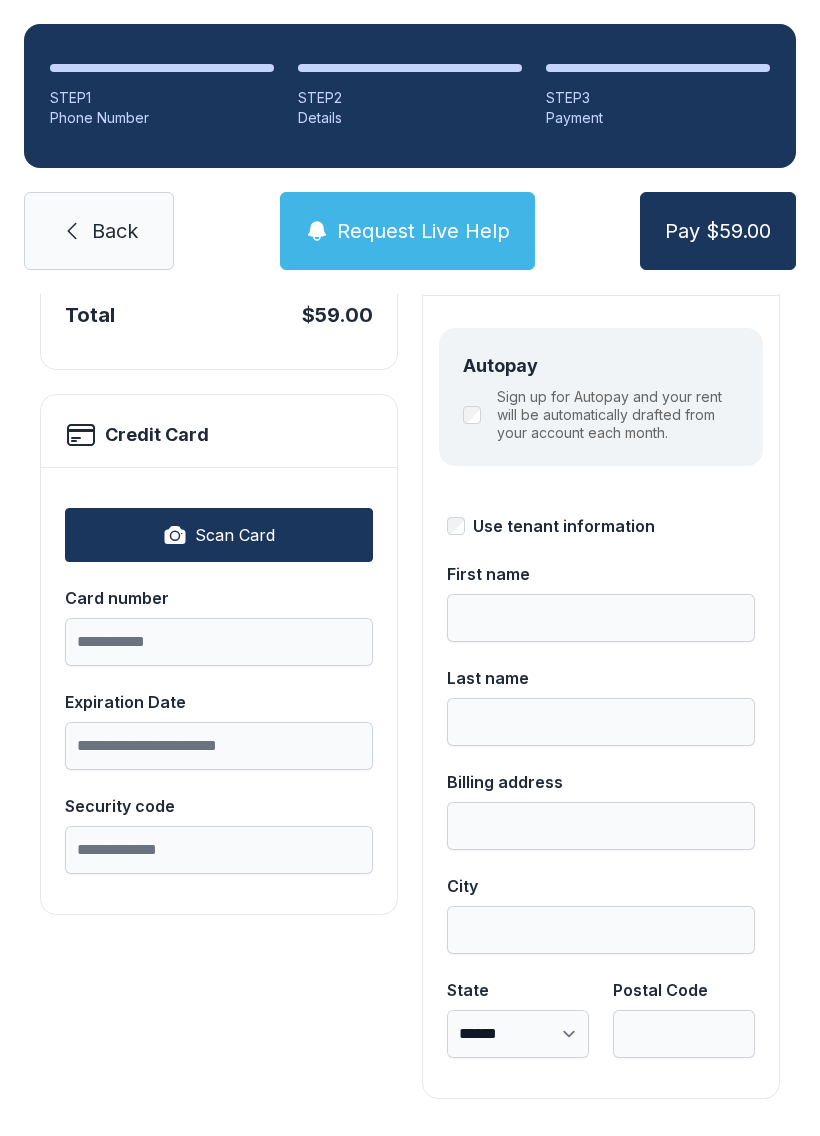 scroll, scrollTop: 218, scrollLeft: 0, axis: vertical 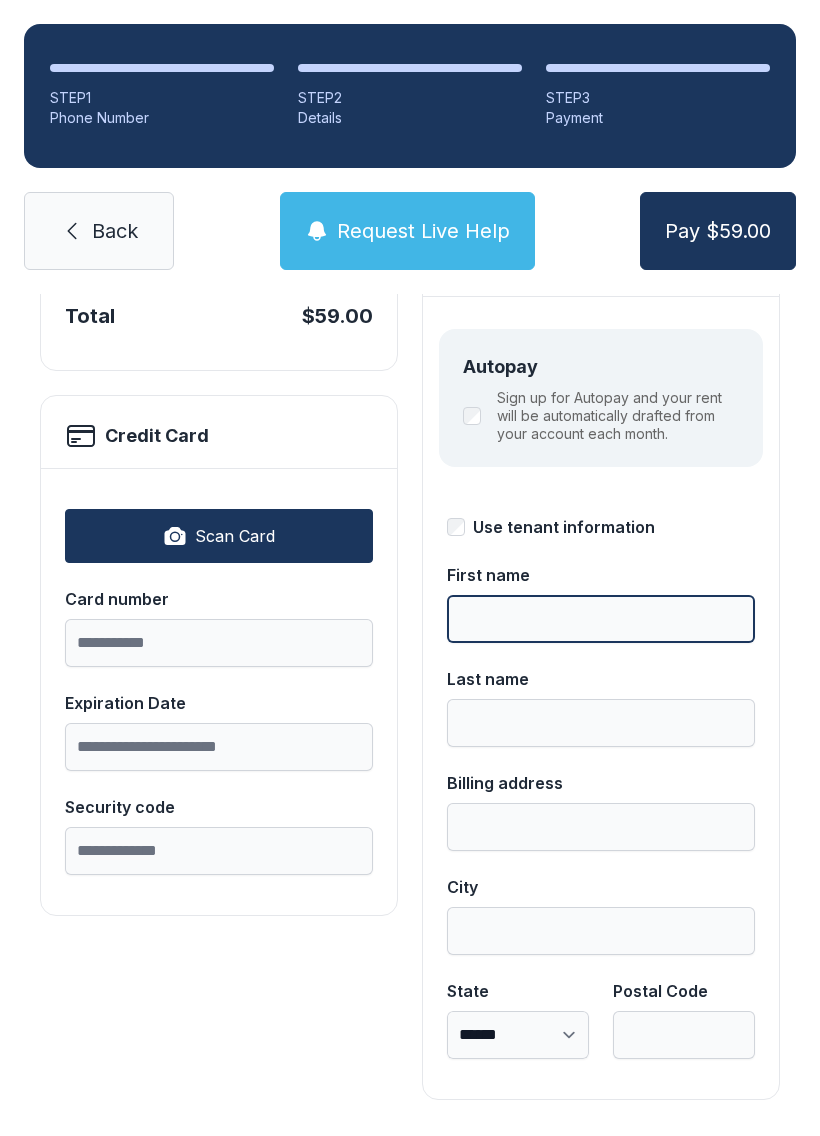 click on "First name" at bounding box center (601, 619) 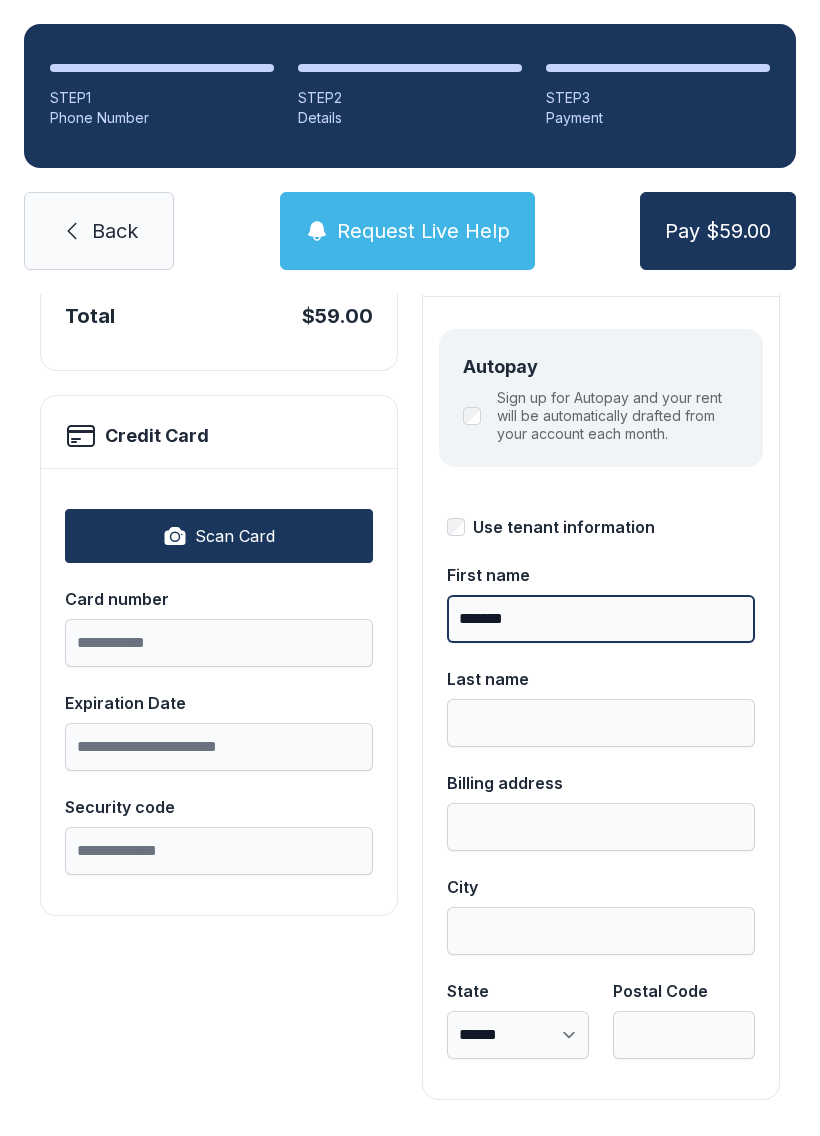 type on "*******" 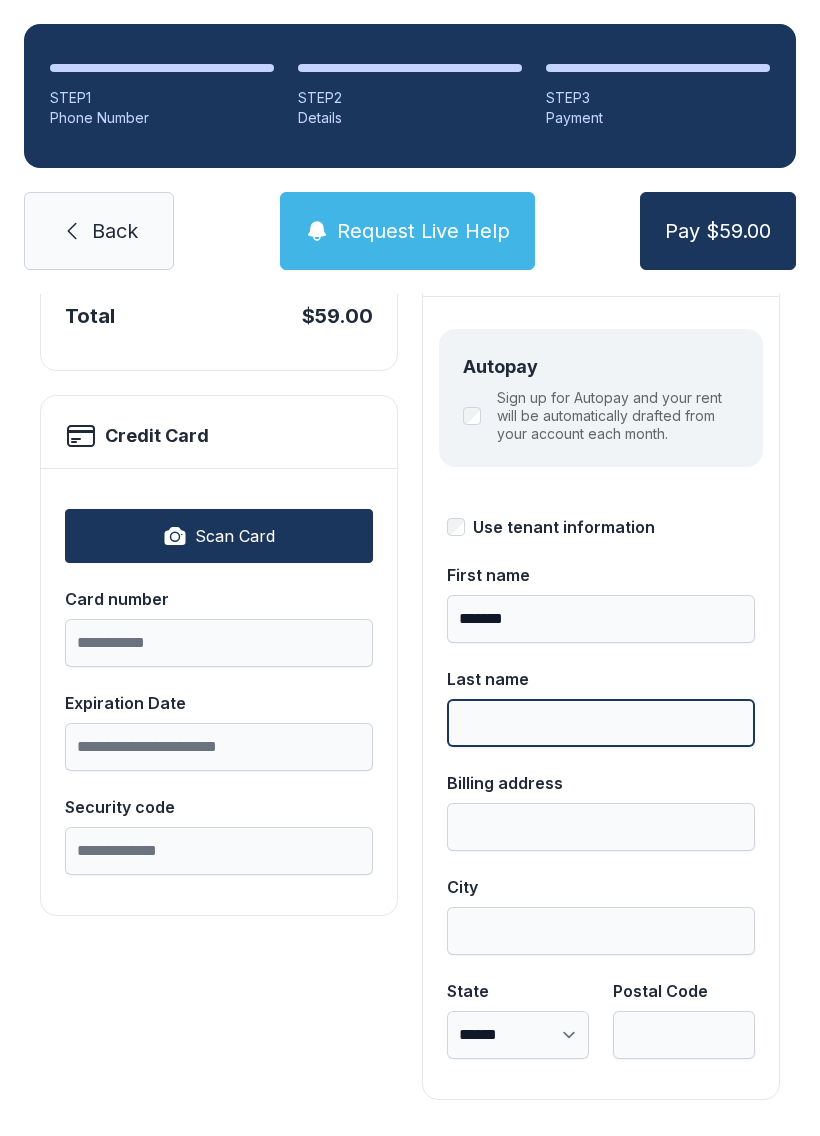 click on "Last name" at bounding box center [601, 723] 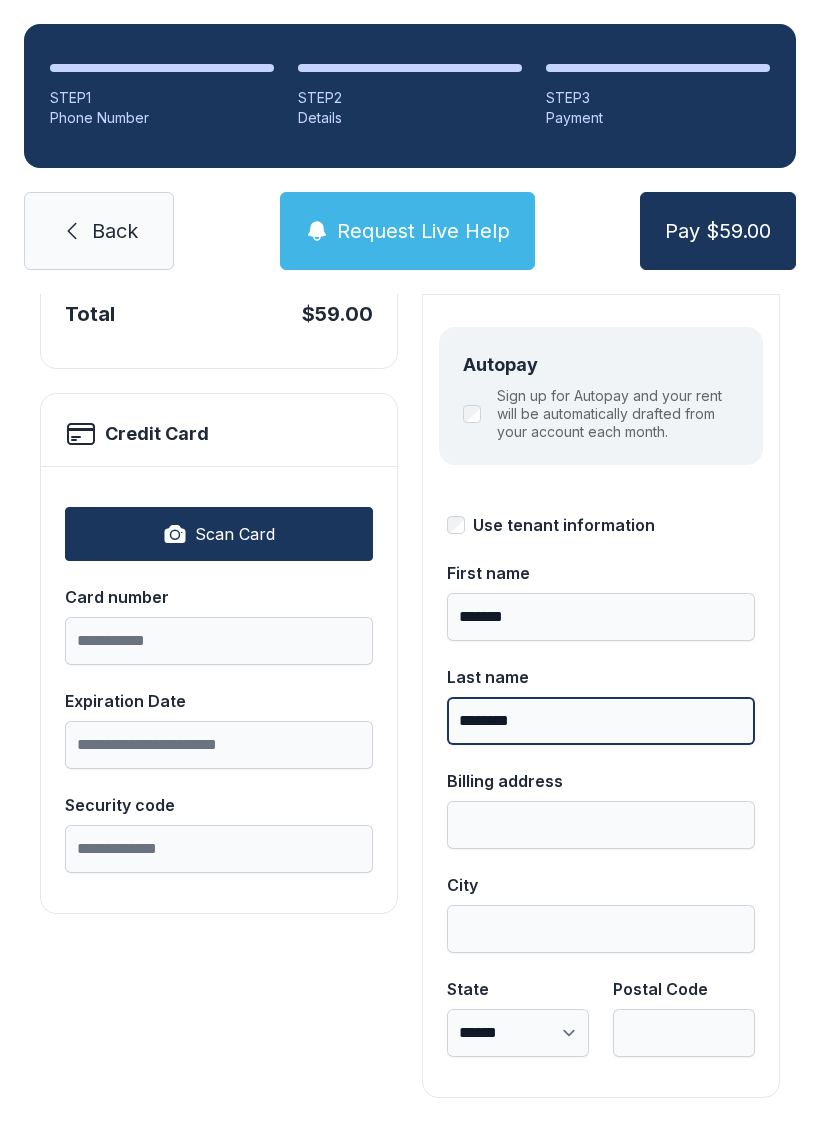 scroll, scrollTop: 218, scrollLeft: 0, axis: vertical 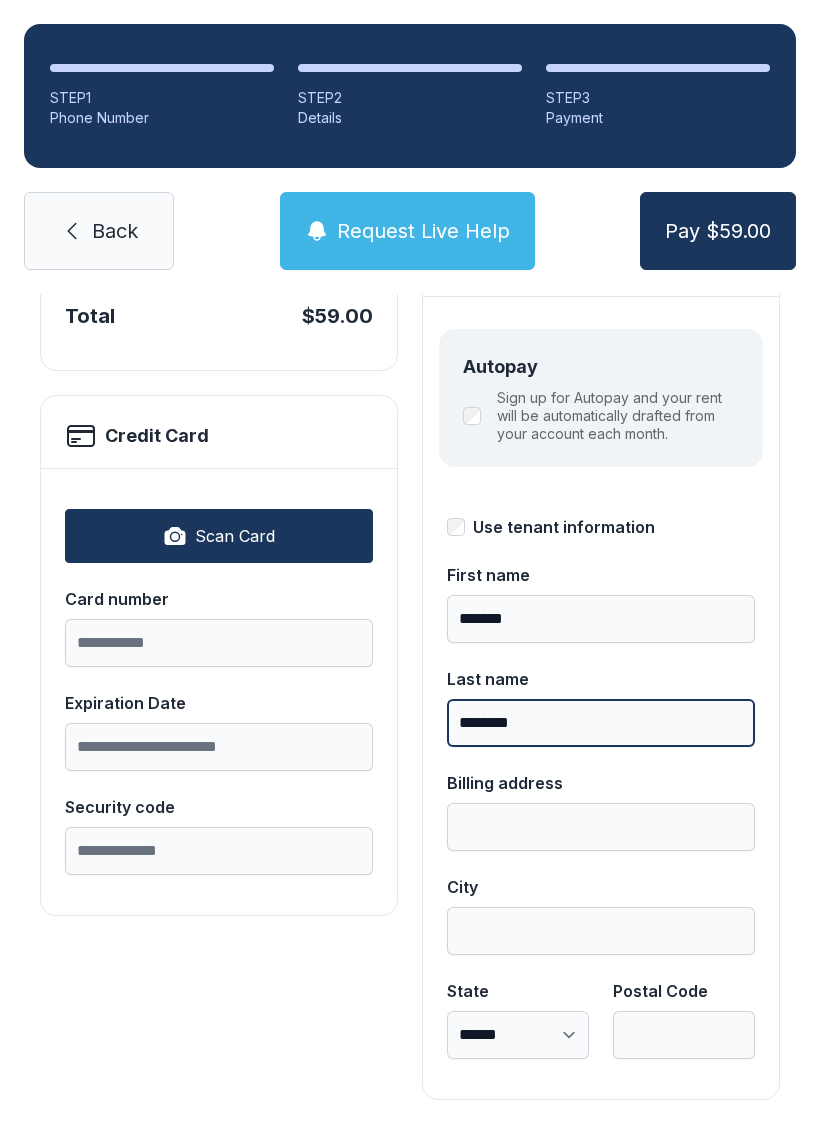 type on "********" 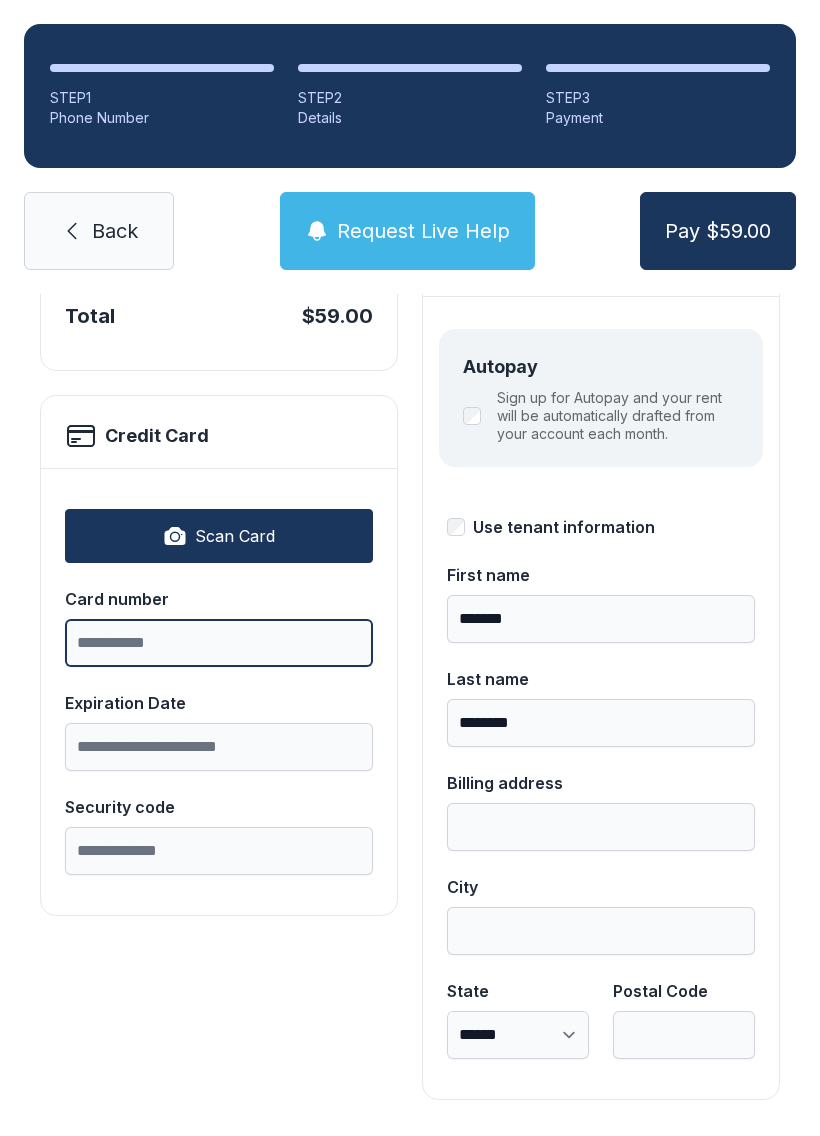 click on "Card number" at bounding box center [219, 643] 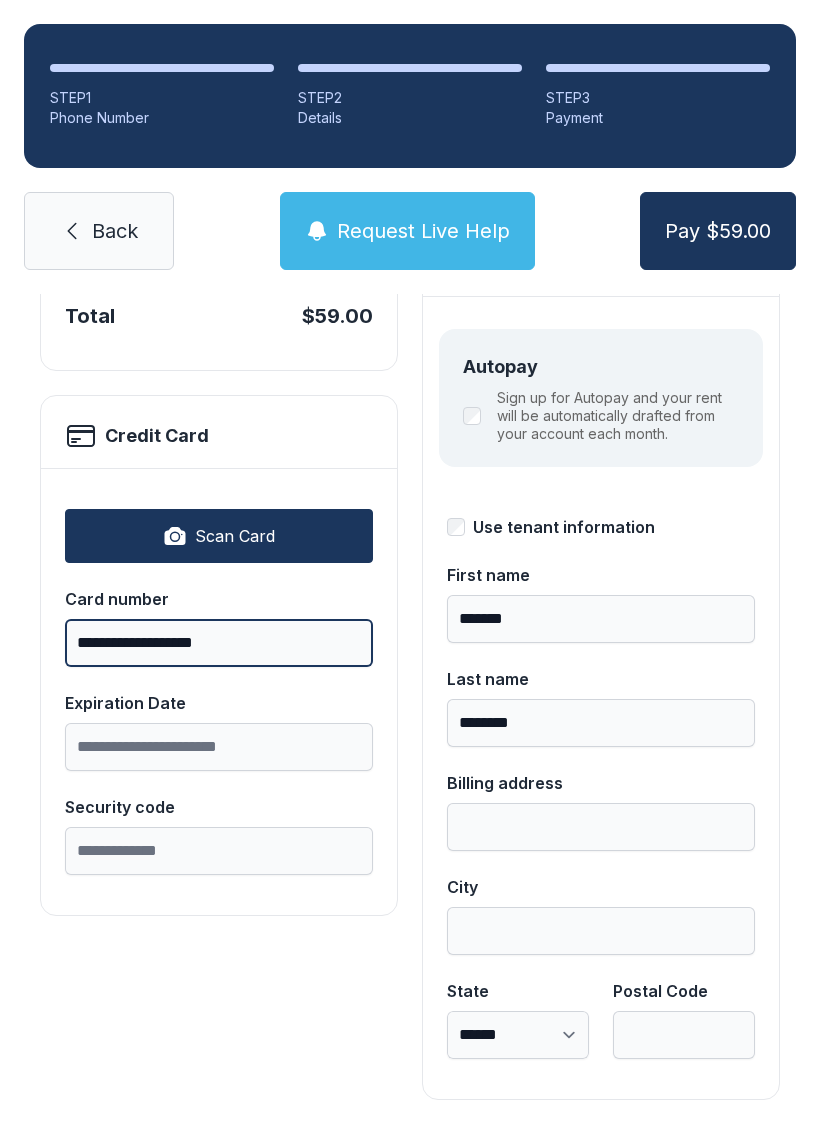 type on "**********" 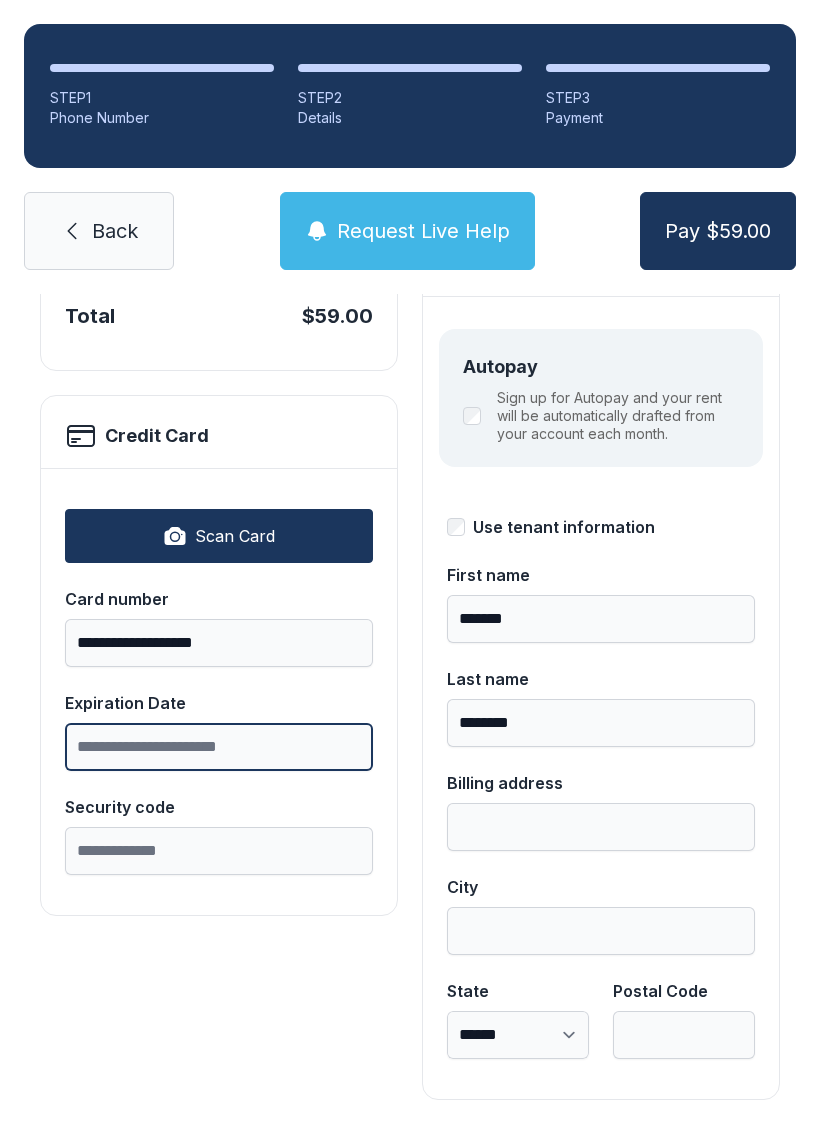 click on "Expiration Date" at bounding box center [219, 747] 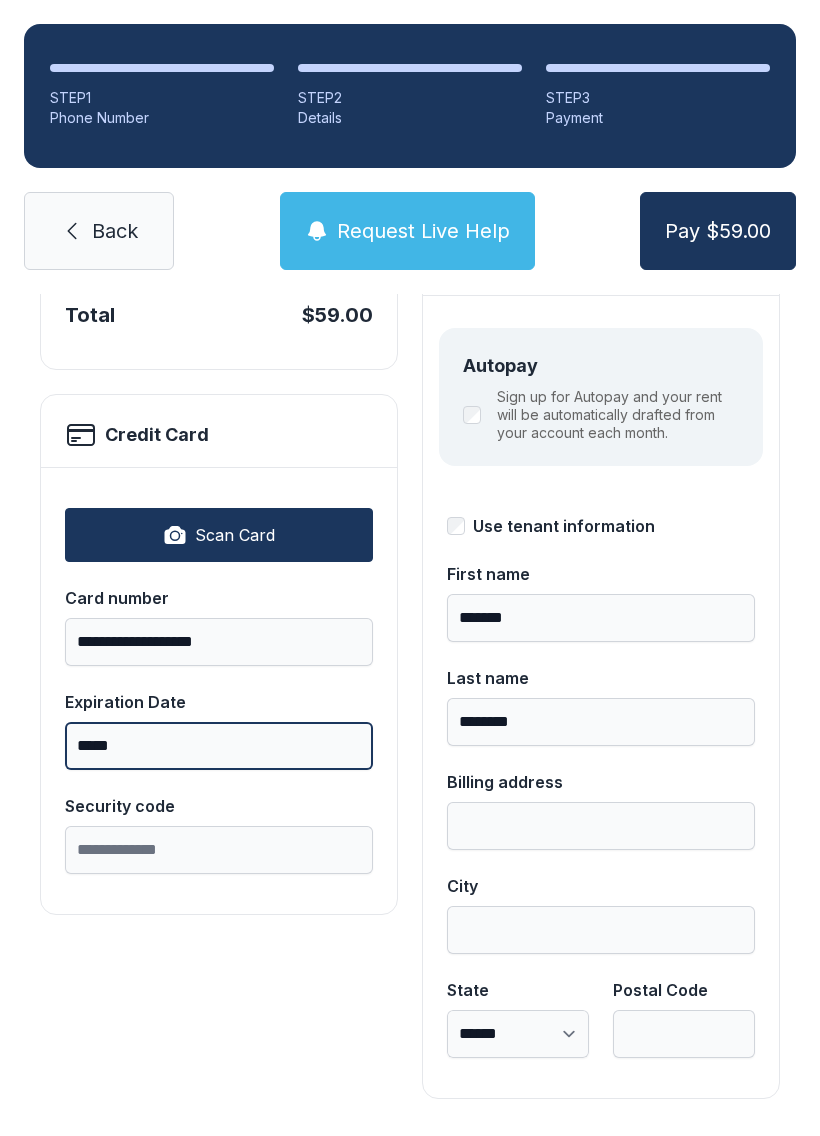 scroll, scrollTop: 218, scrollLeft: 0, axis: vertical 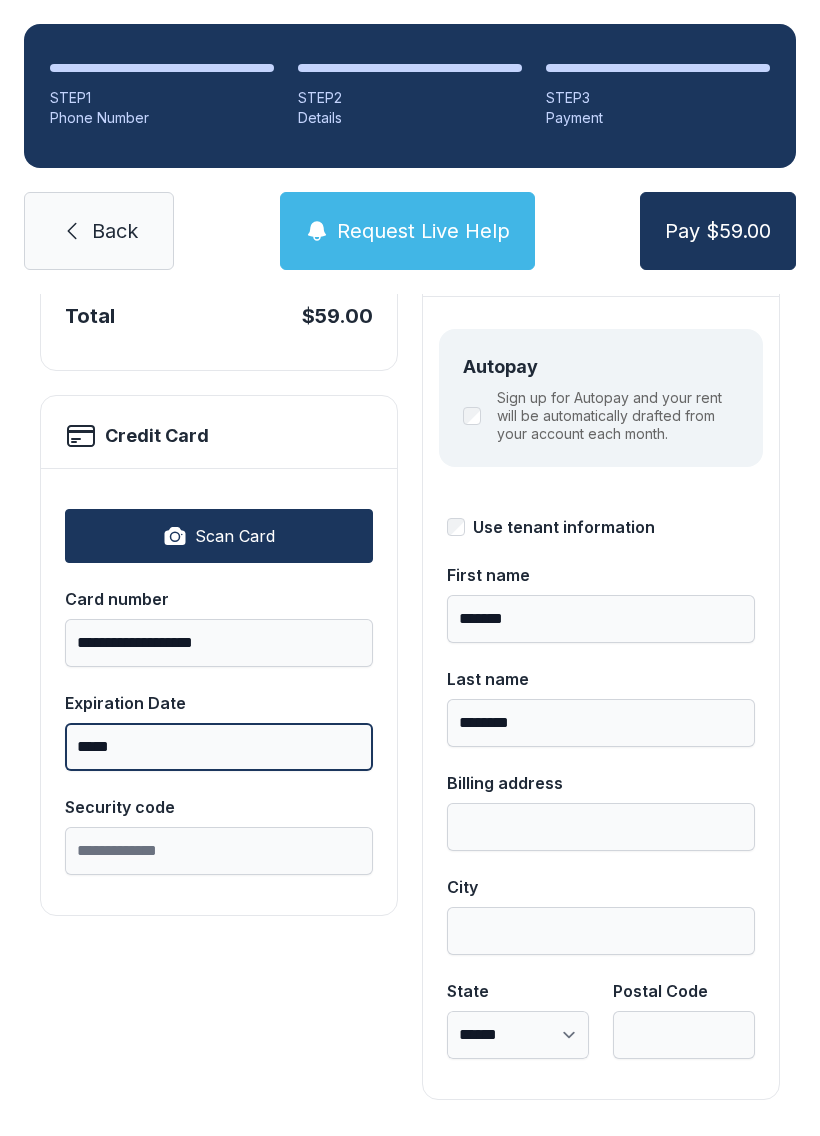 type on "*****" 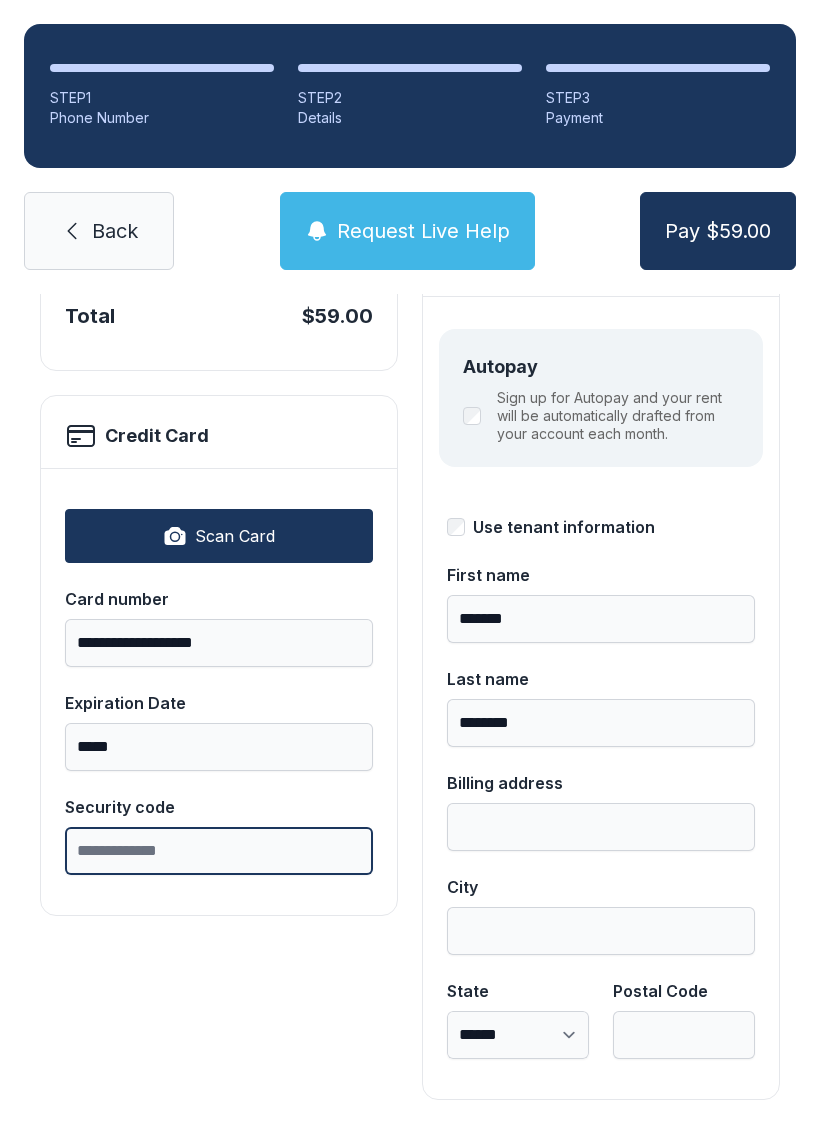 scroll, scrollTop: 44, scrollLeft: 0, axis: vertical 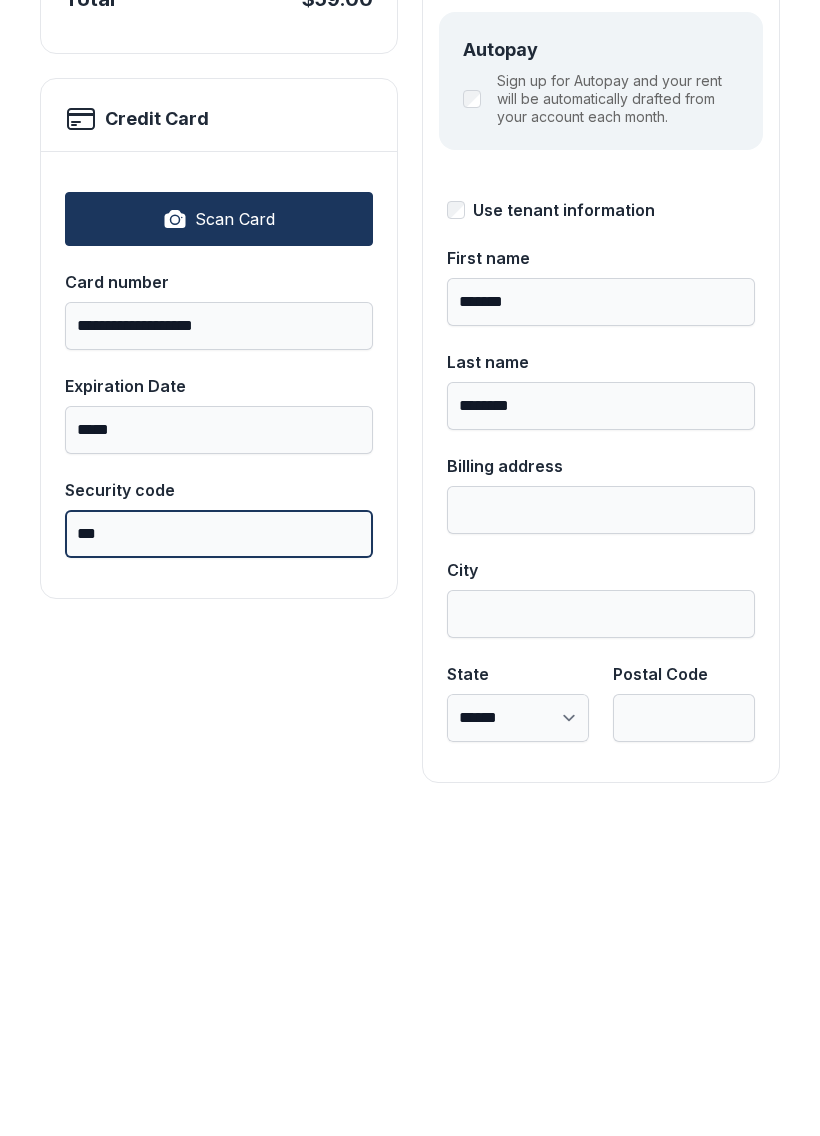 type on "***" 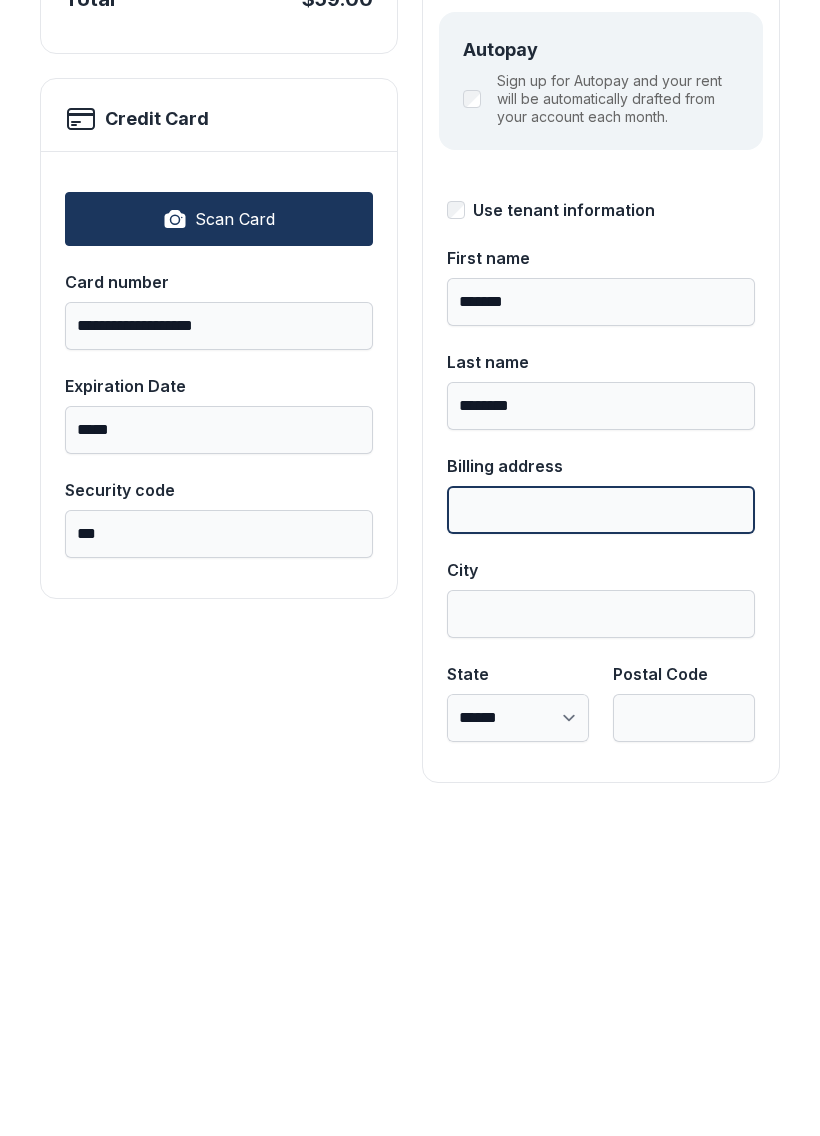 click on "Billing address" at bounding box center [601, 827] 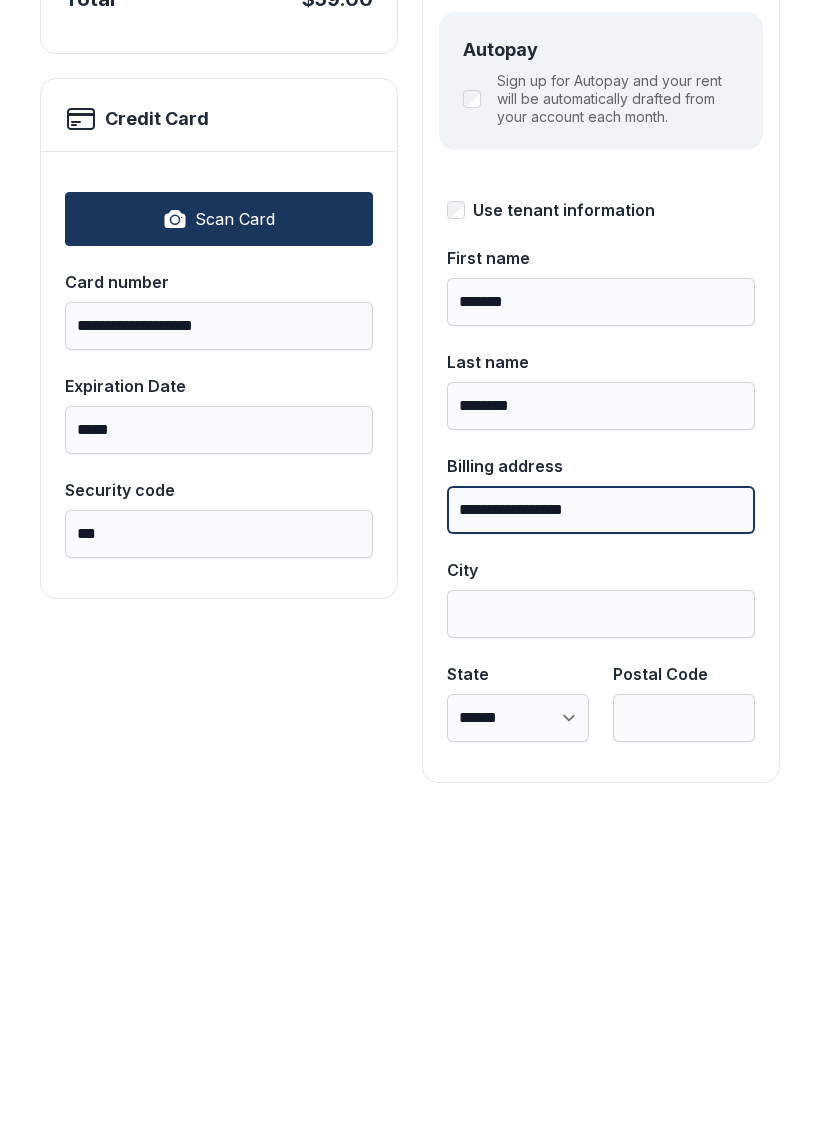 type on "**********" 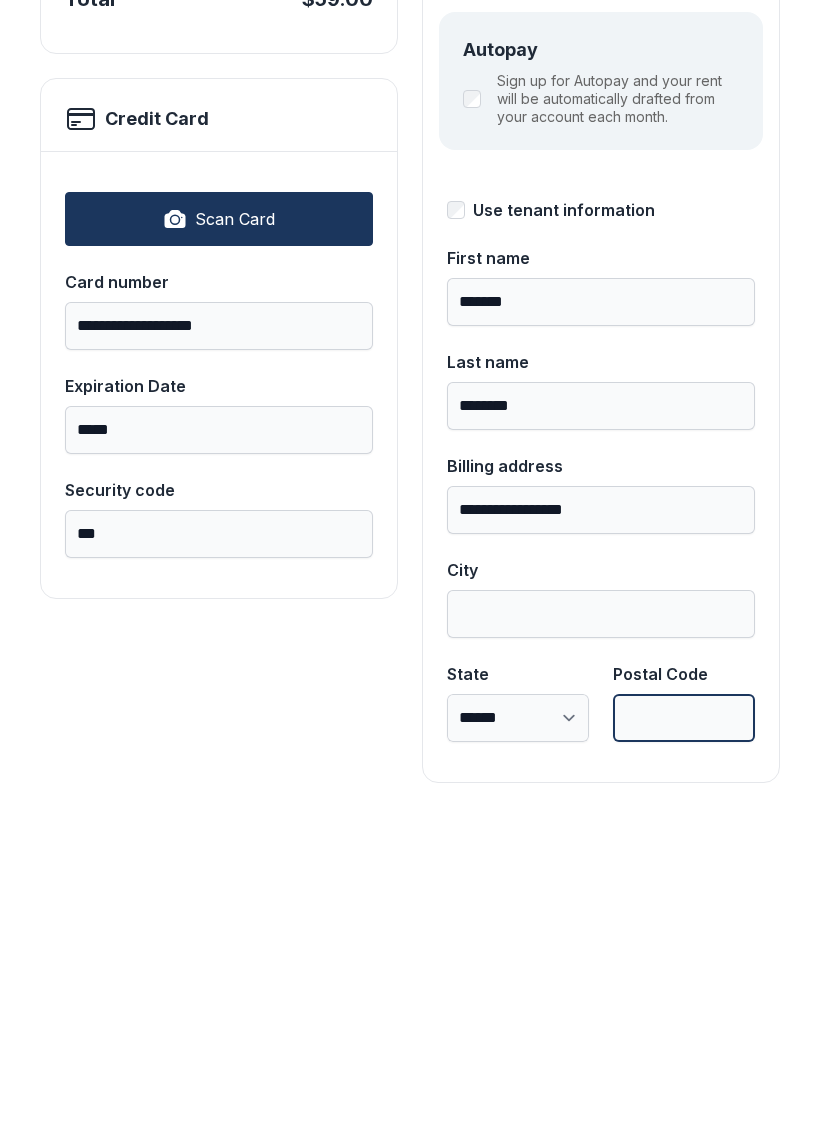 click on "Postal Code" at bounding box center [684, 1035] 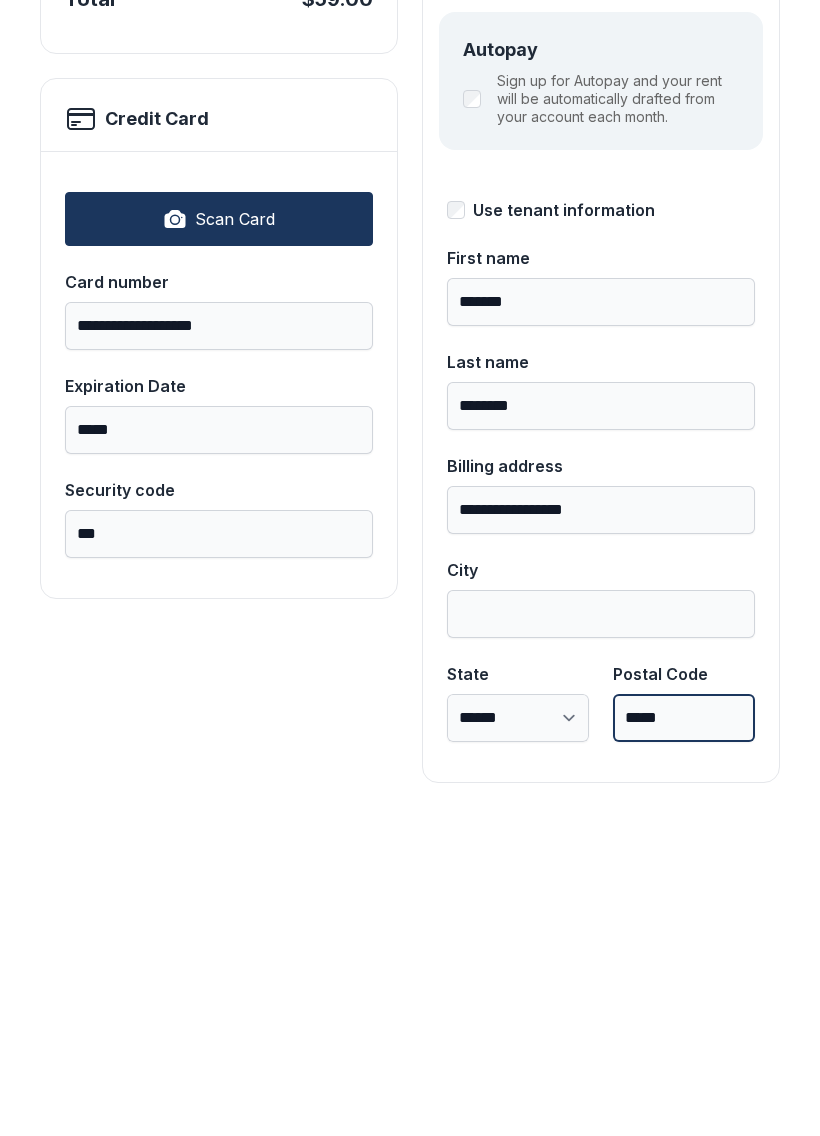 type on "*****" 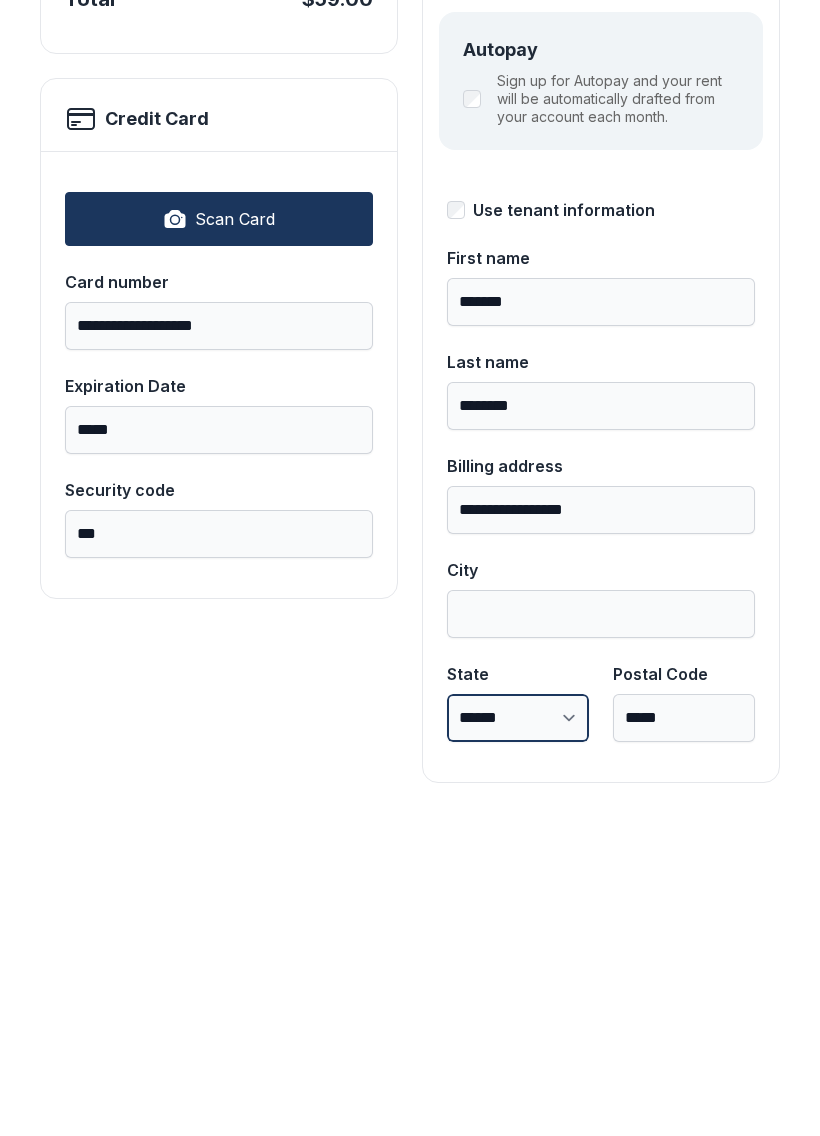 click on "**********" at bounding box center [518, 1035] 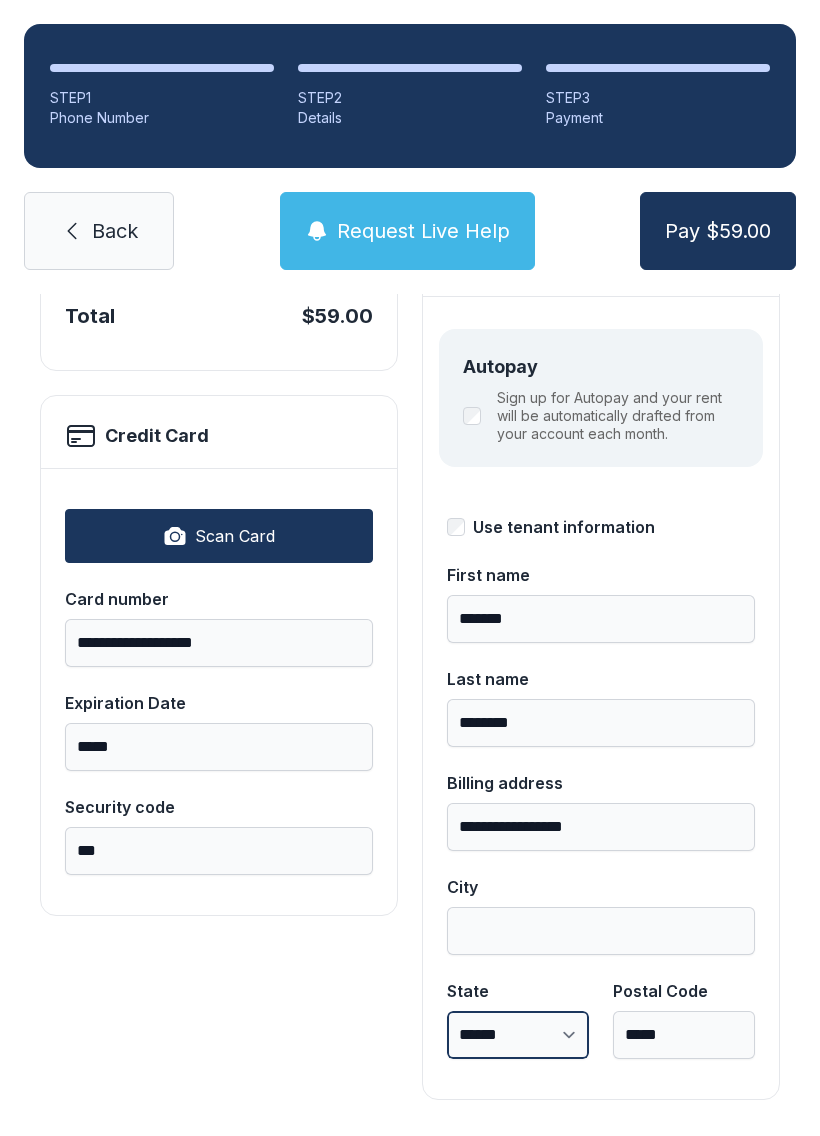 select on "**" 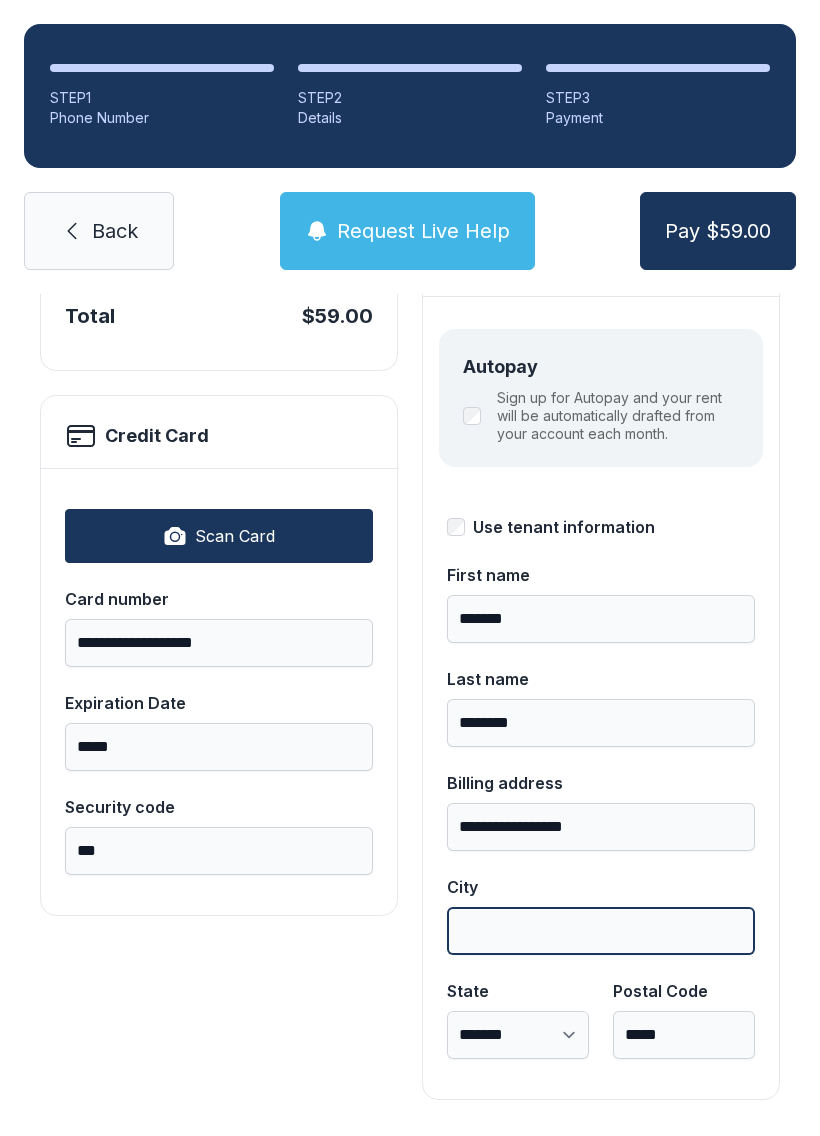 click on "City" at bounding box center [601, 931] 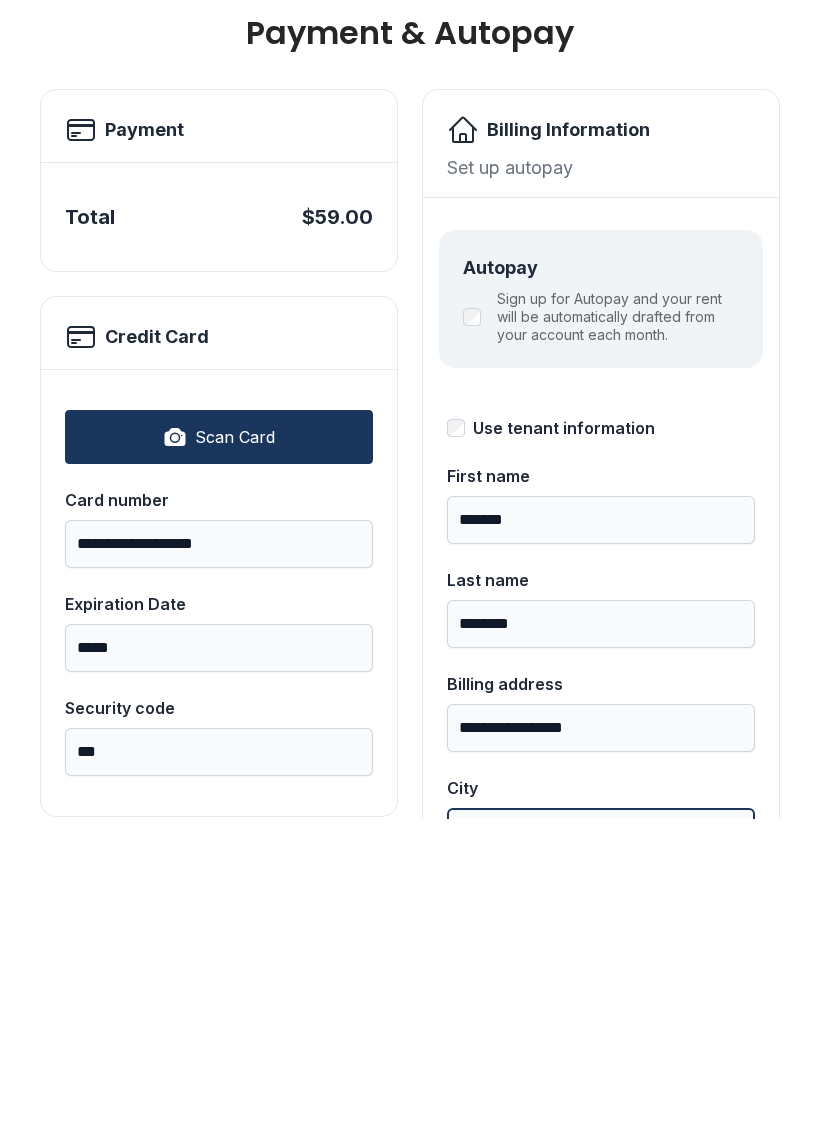 scroll, scrollTop: 0, scrollLeft: 0, axis: both 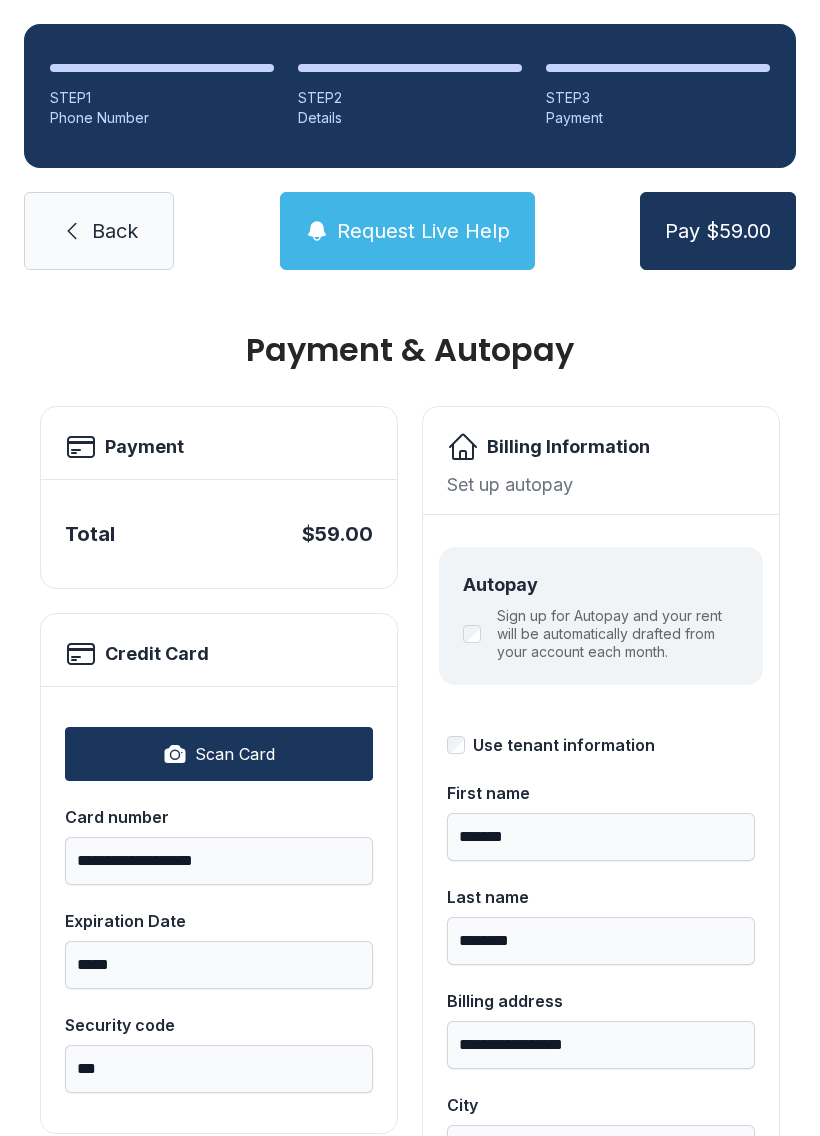 click on "Back" at bounding box center (115, 231) 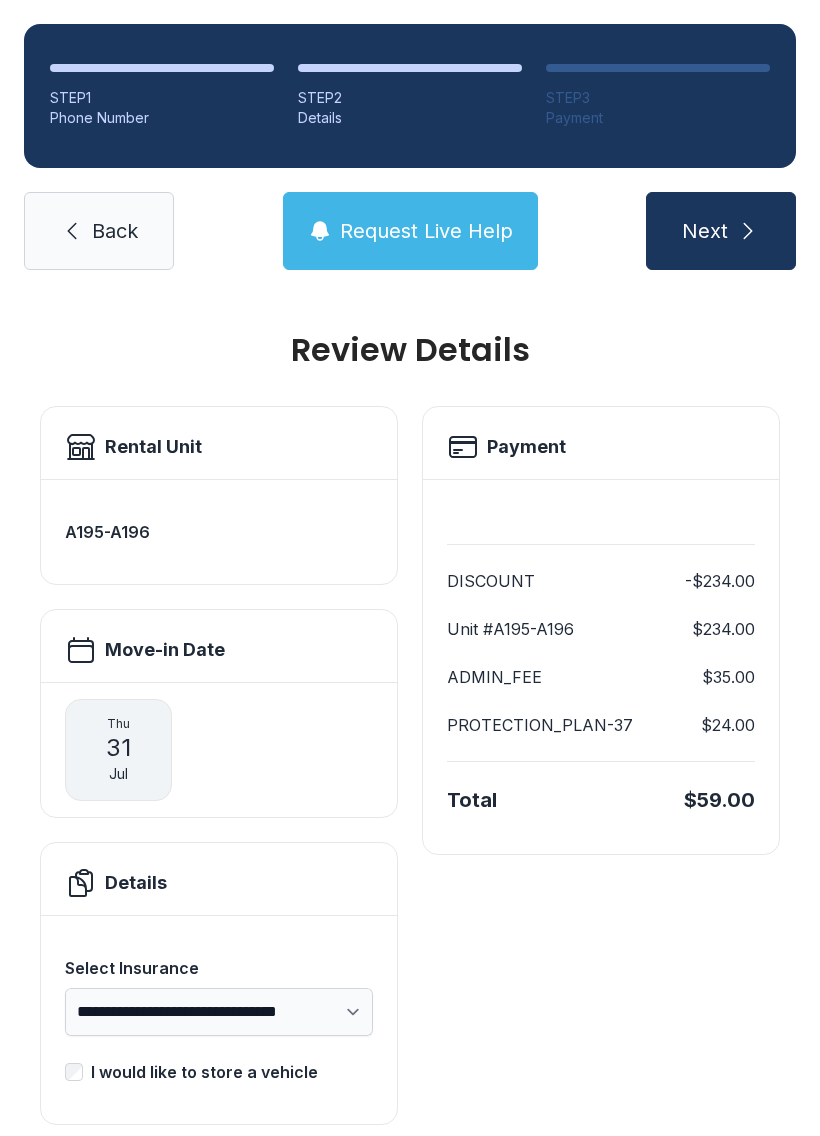 scroll, scrollTop: 0, scrollLeft: 0, axis: both 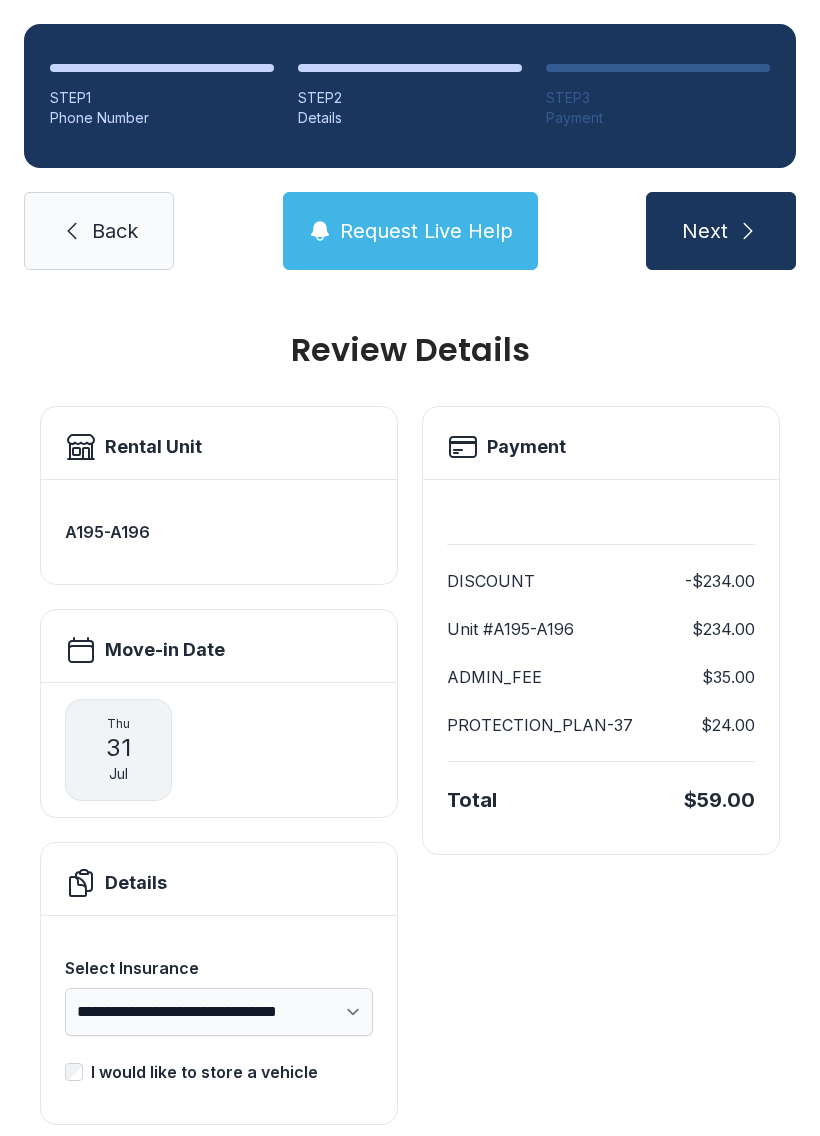 click on "Back" at bounding box center (115, 231) 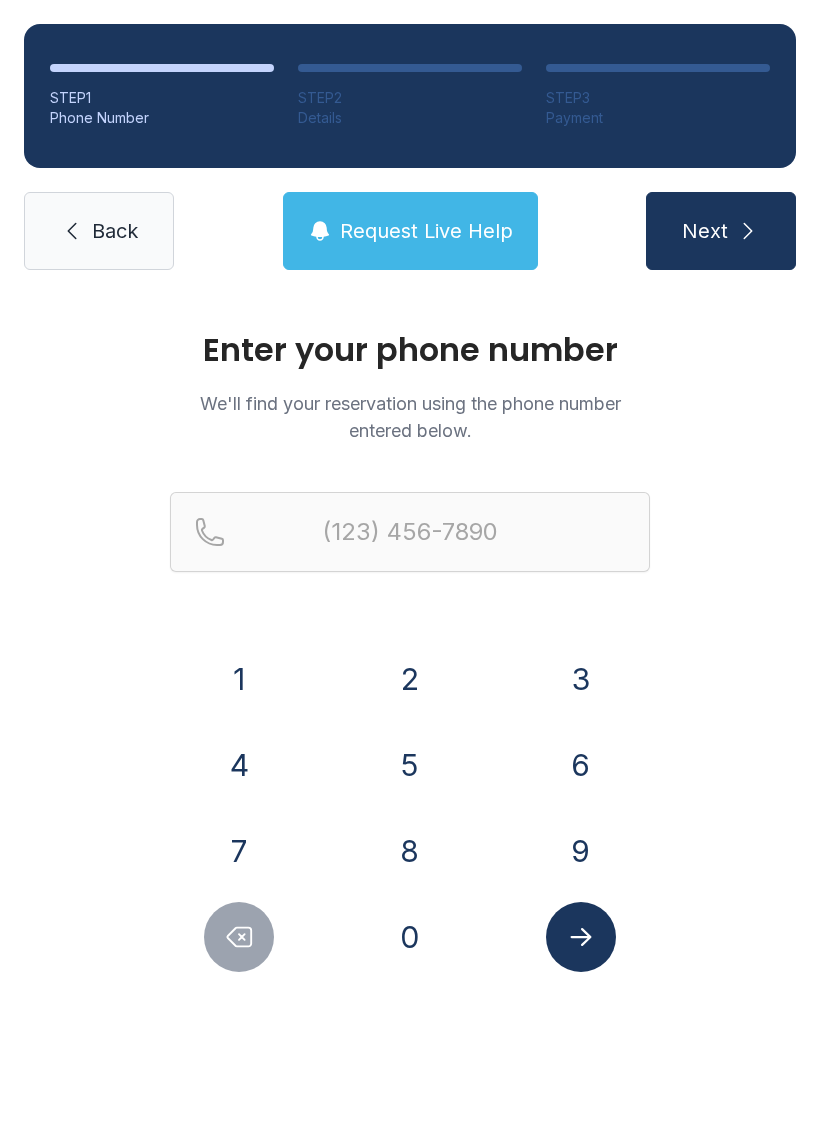 click on "Back" at bounding box center [99, 231] 